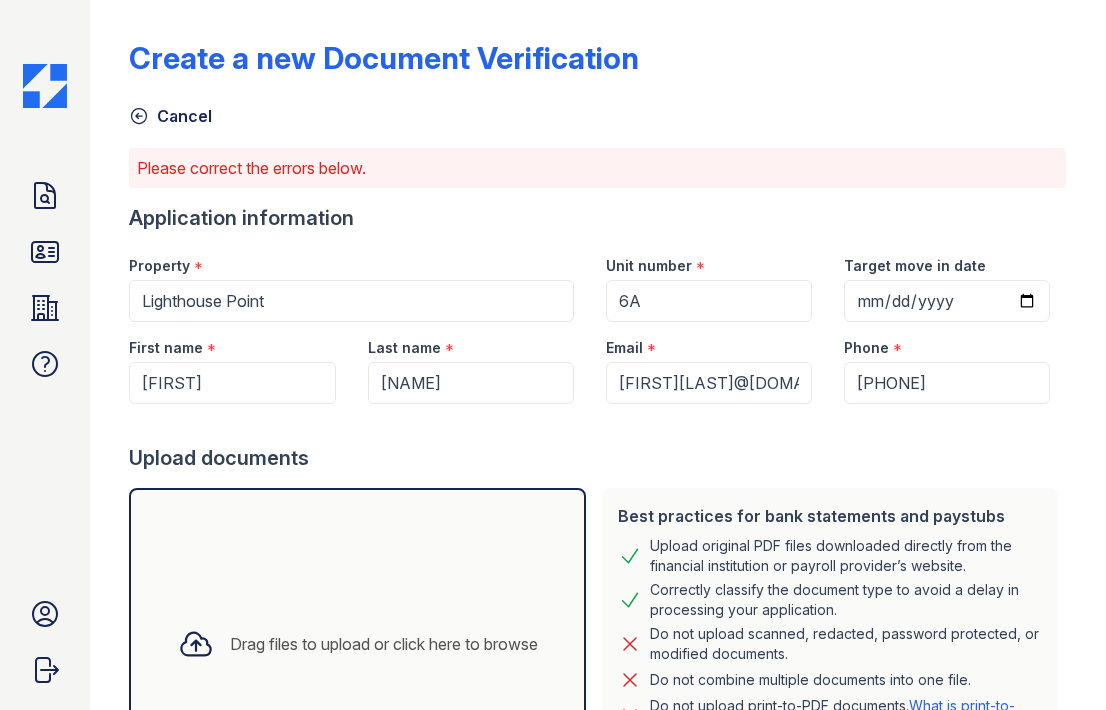 scroll, scrollTop: 0, scrollLeft: 0, axis: both 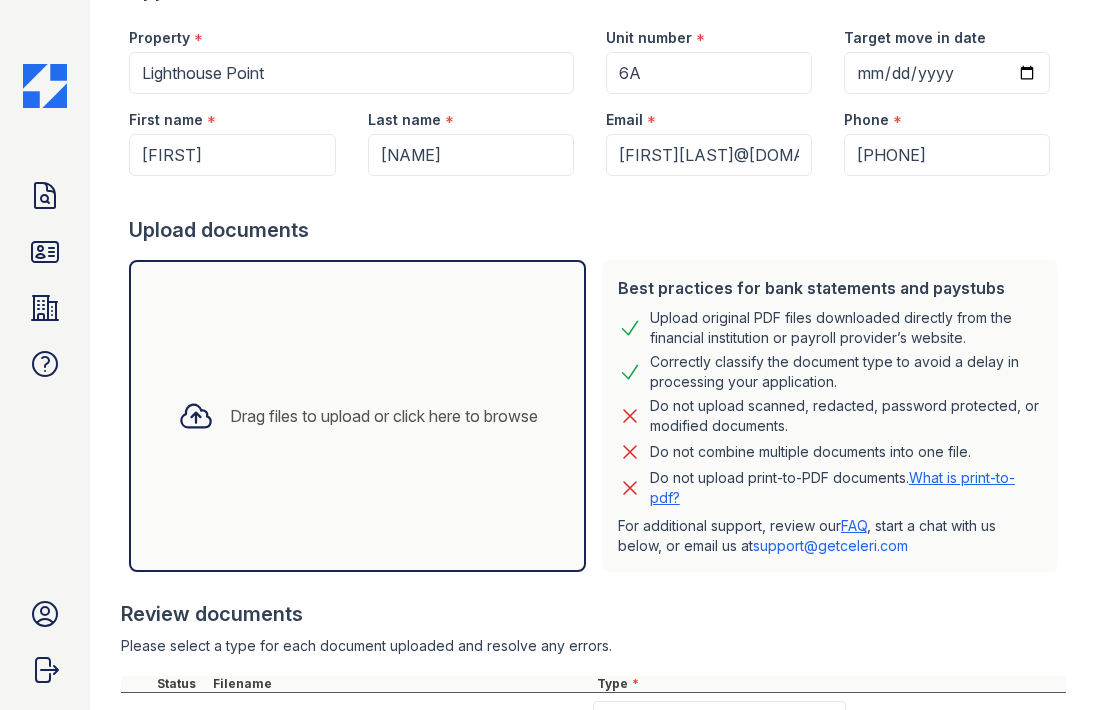 click on "Drag files to upload or click here to browse" at bounding box center (384, 416) 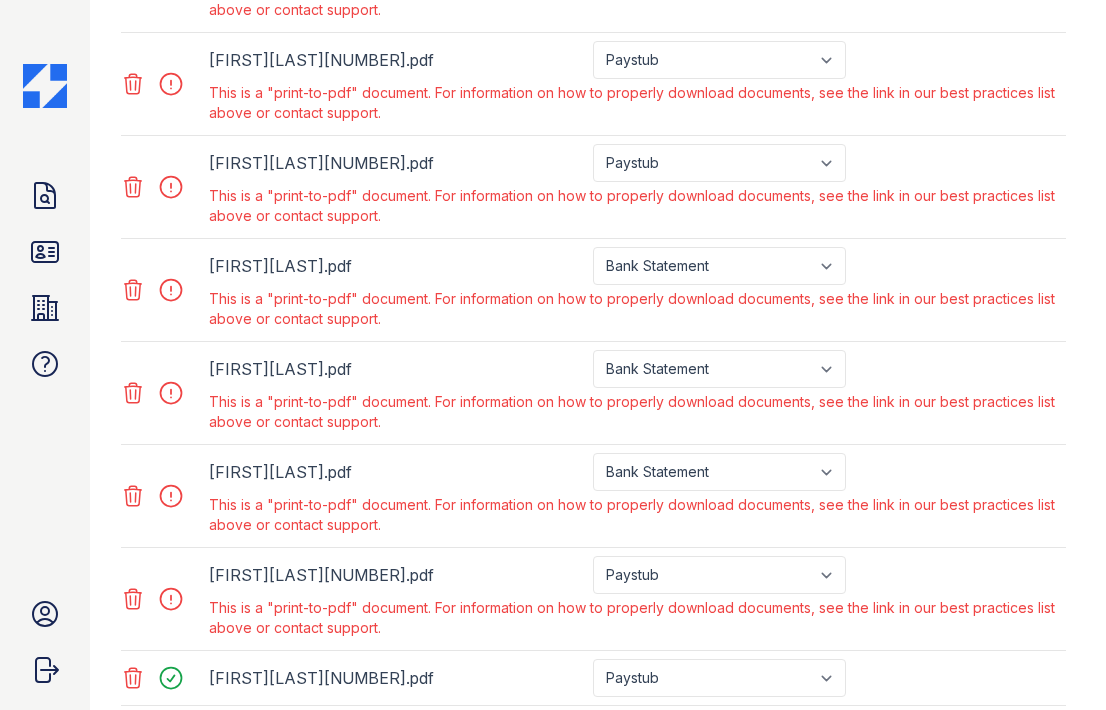 scroll, scrollTop: 1333, scrollLeft: 0, axis: vertical 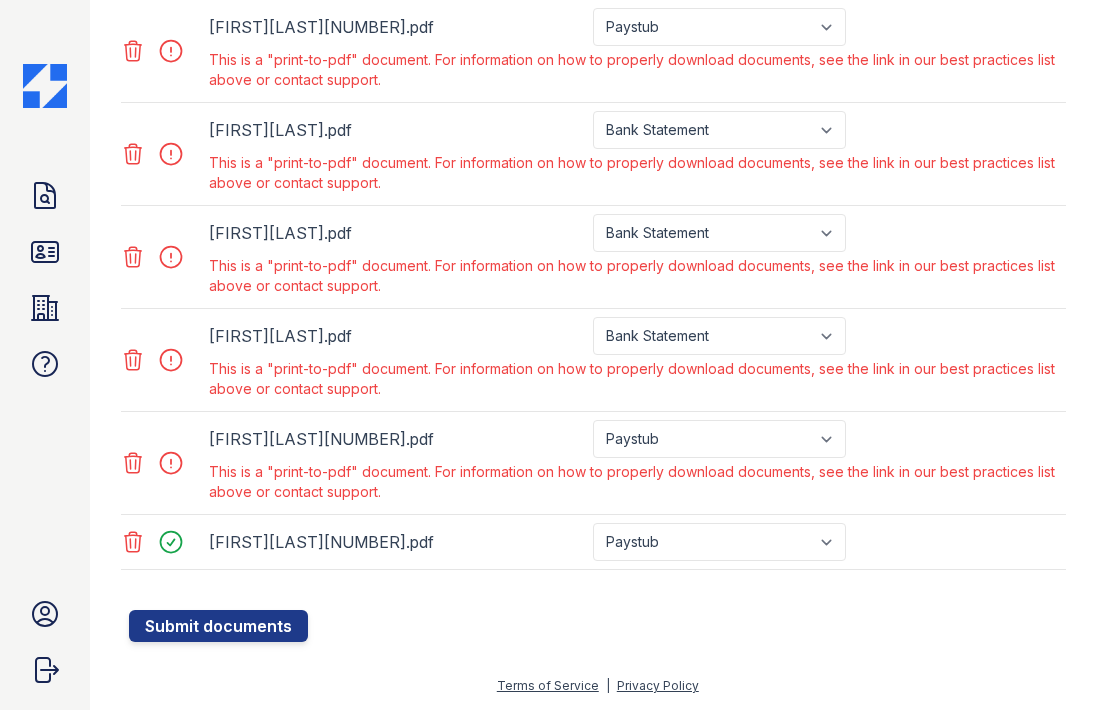 click 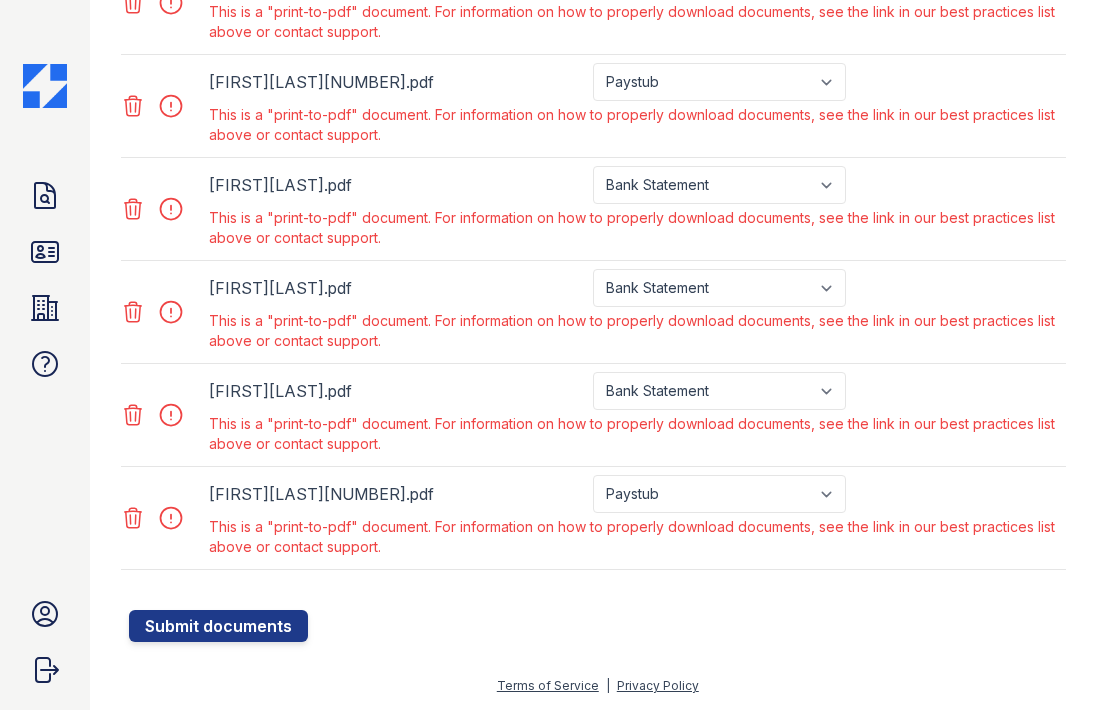 click 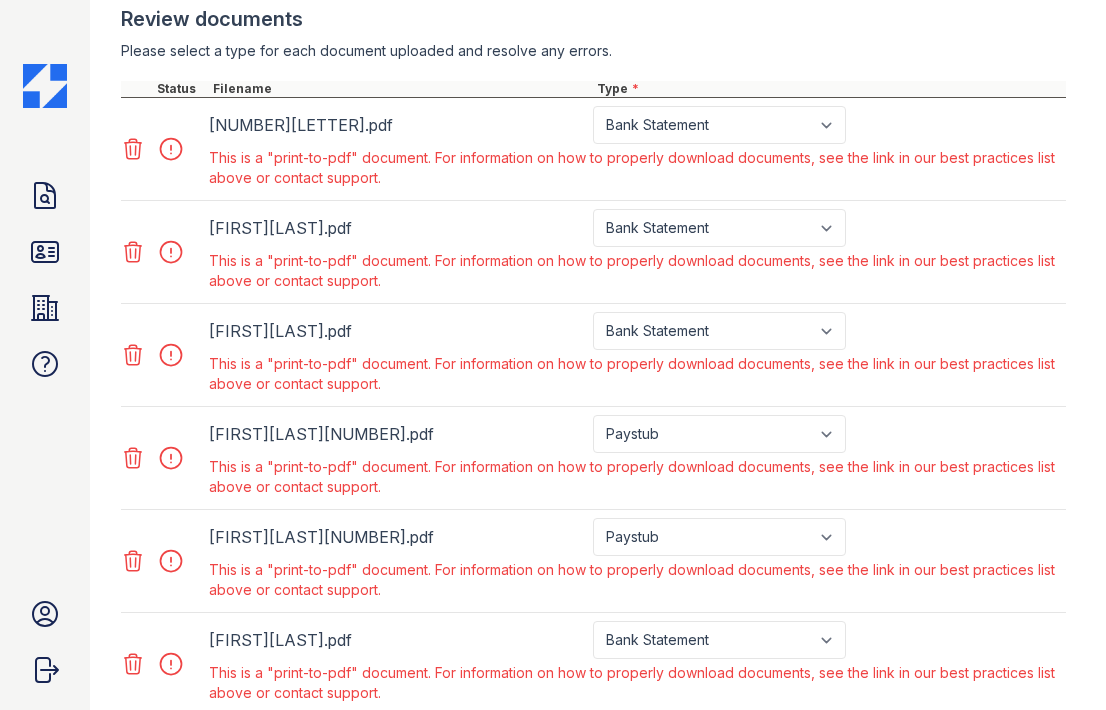 scroll, scrollTop: 802, scrollLeft: 0, axis: vertical 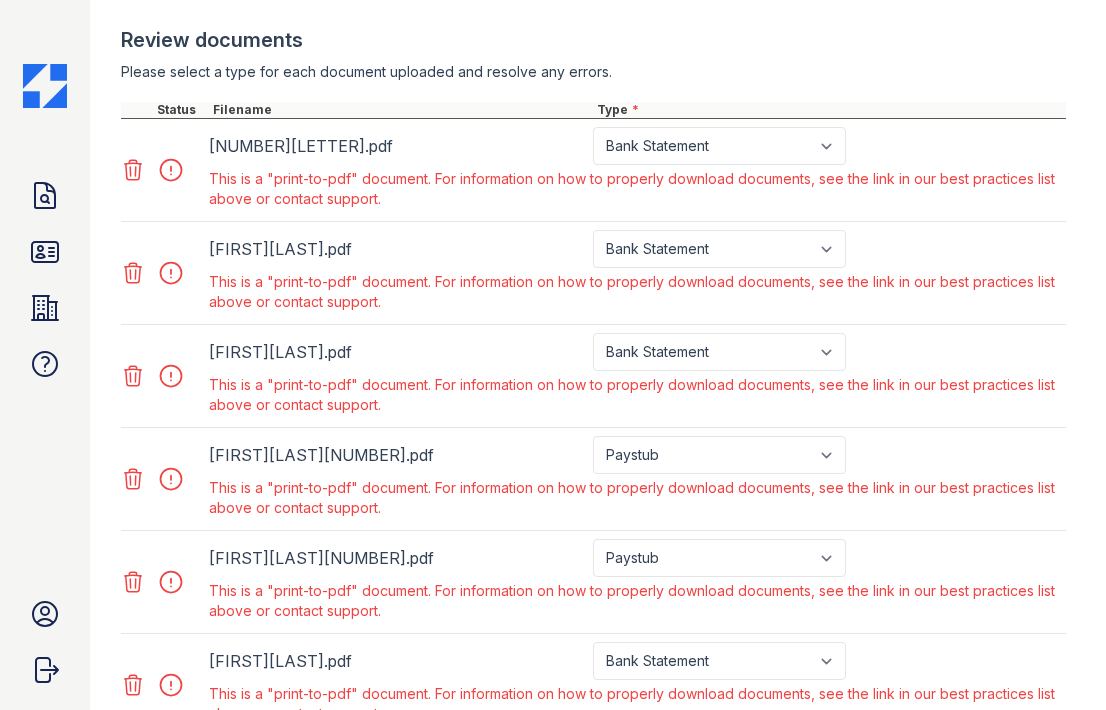 click 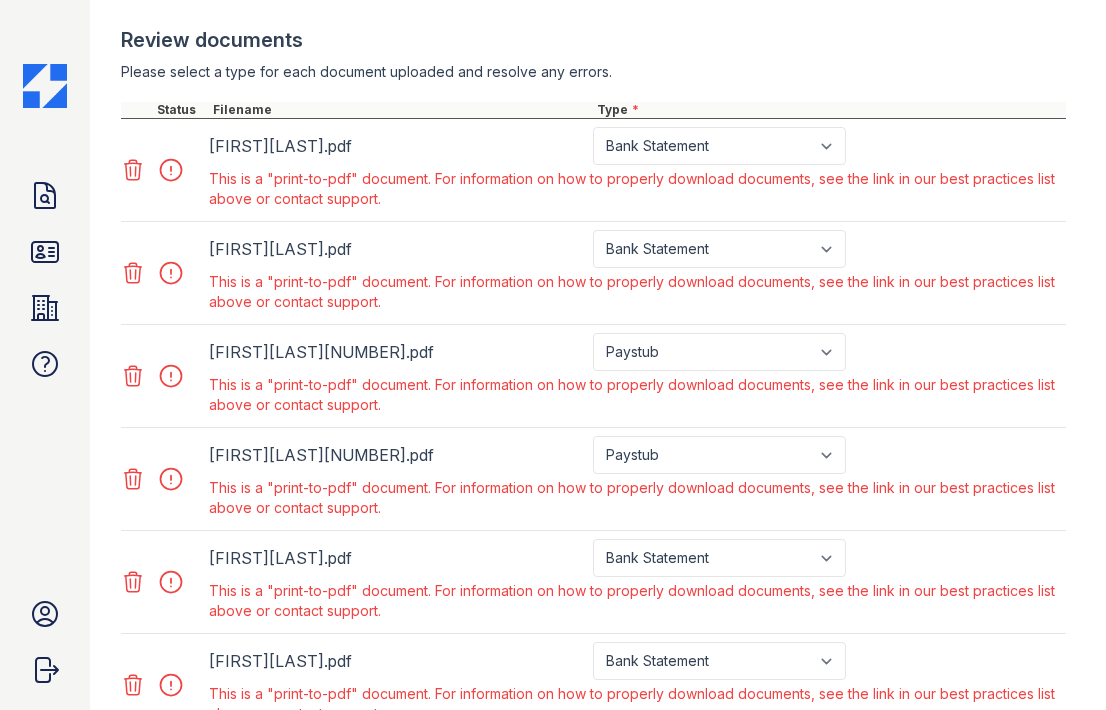 click 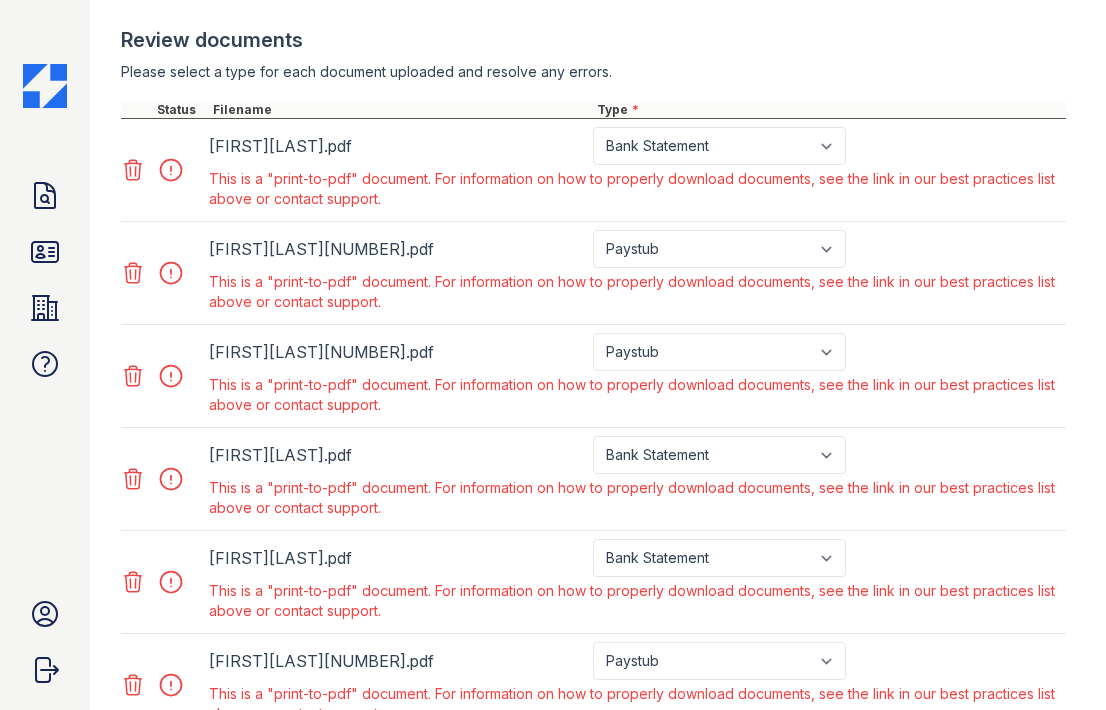 click 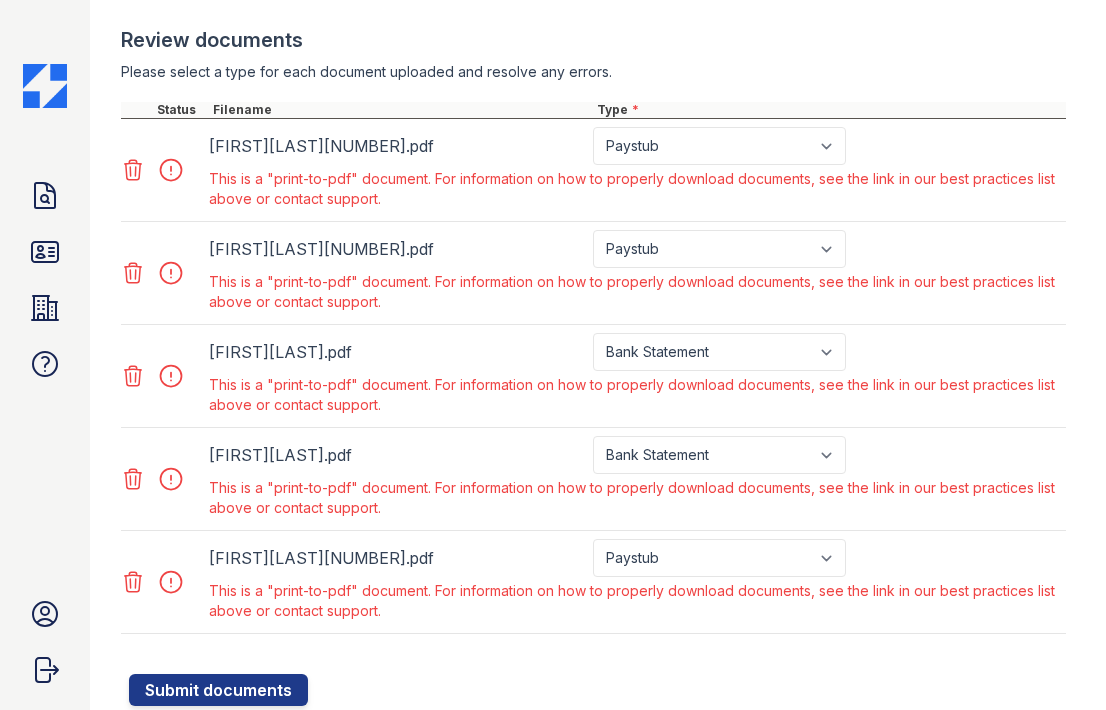 click 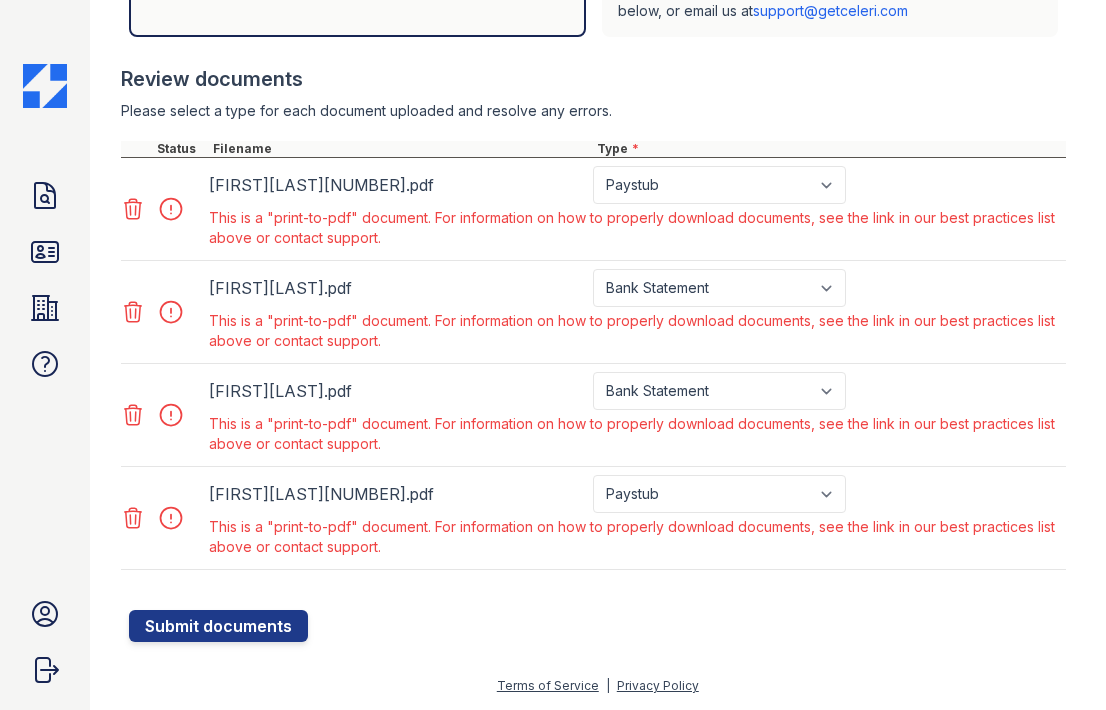 click on "View PDF Statement_[DATE] _[NUMBER]_.pdf
Paystub
Bank Statement
Offer Letter
Tax Documents
Benefit Award Letter
Investment Account Statement
Other
This is a "print-to-pdf" document. For information on how to properly download documents, see the link in our best practices list above or contact support." at bounding box center [593, 209] 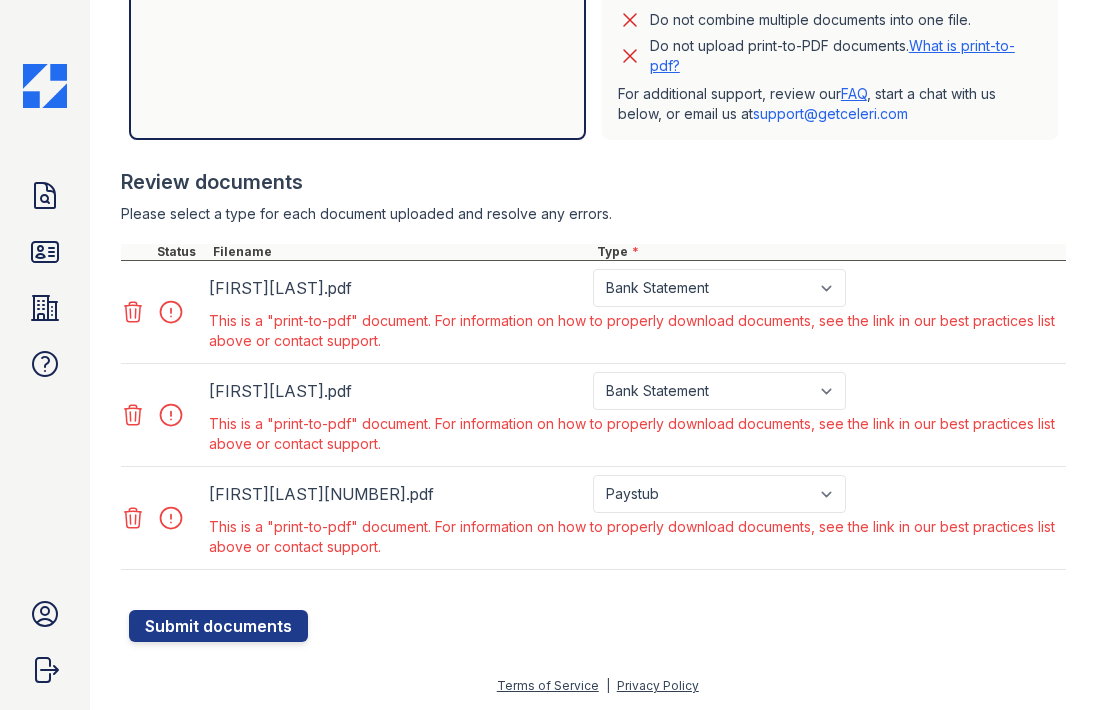 click 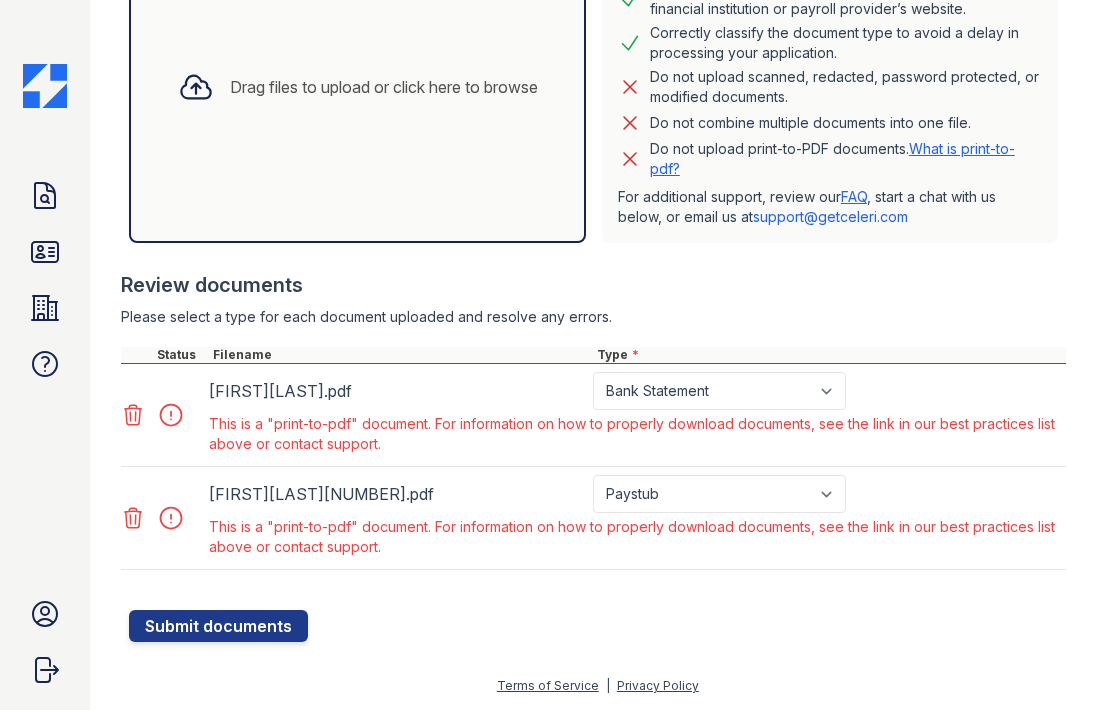 click 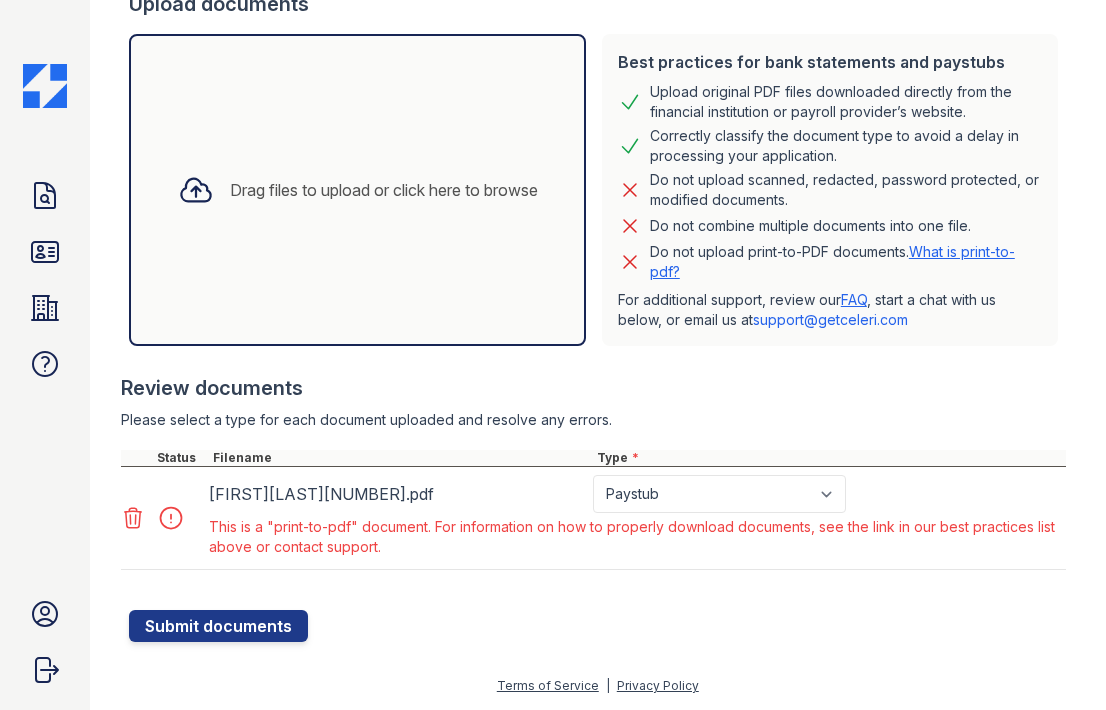 click 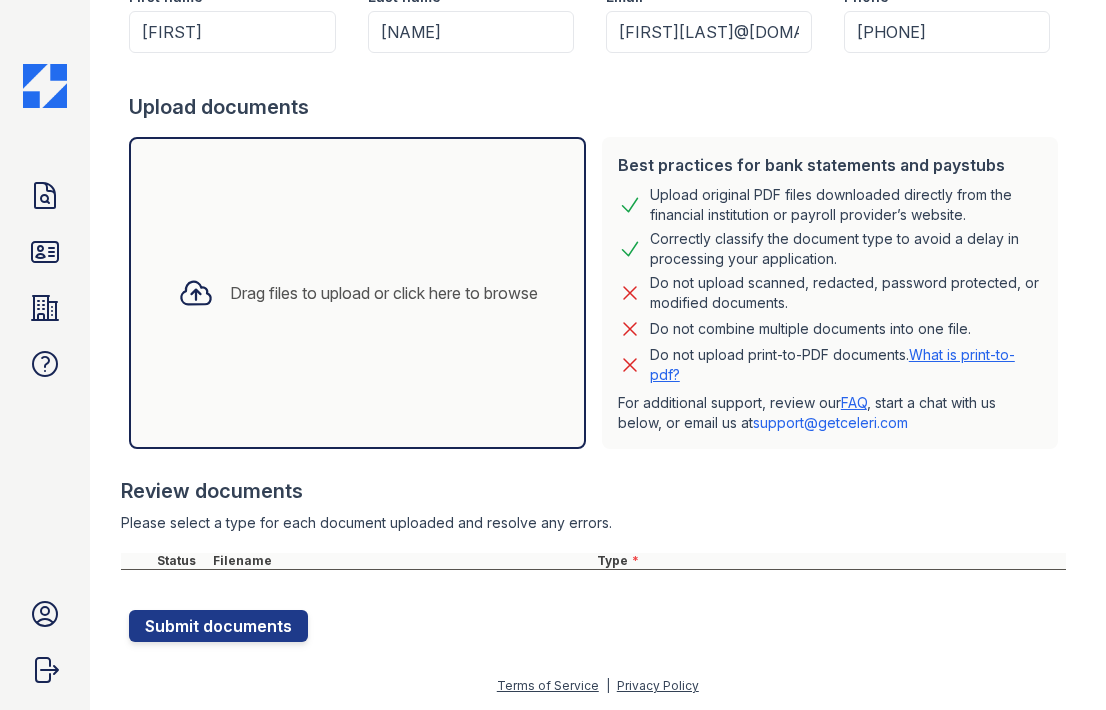 click on "Drag files to upload or click here to browse" at bounding box center (384, 293) 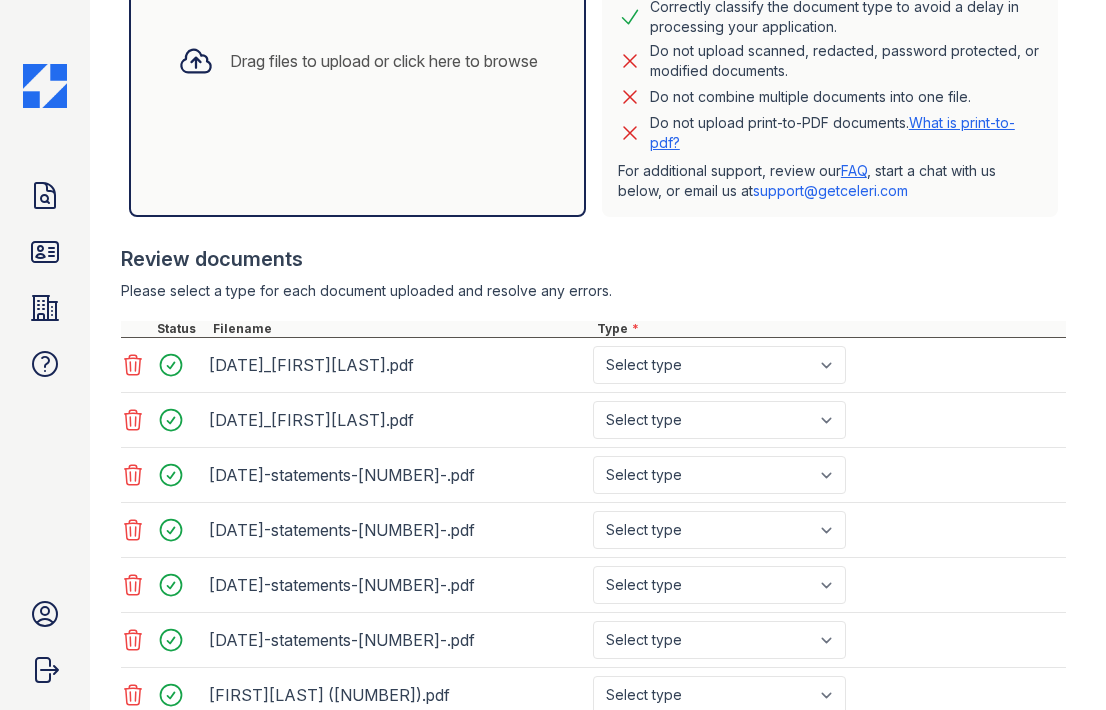 scroll, scrollTop: 599, scrollLeft: 0, axis: vertical 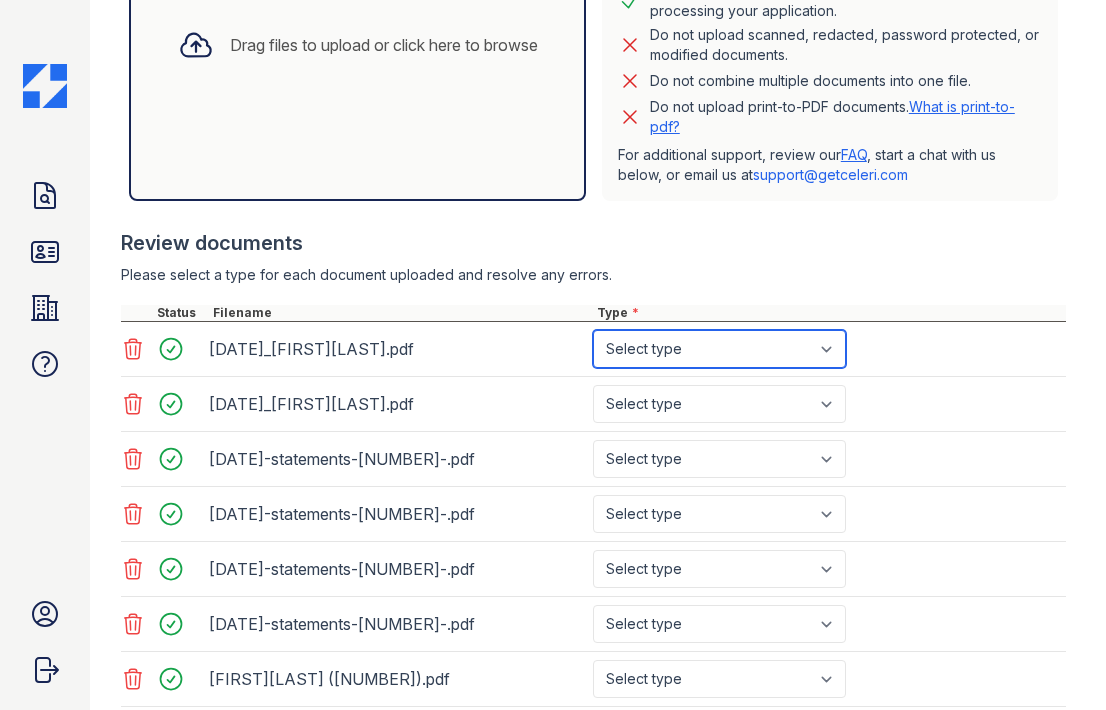 click on "Select type
Paystub
Bank Statement
Offer Letter
Tax Documents
Benefit Award Letter
Investment Account Statement
Other" at bounding box center (719, 349) 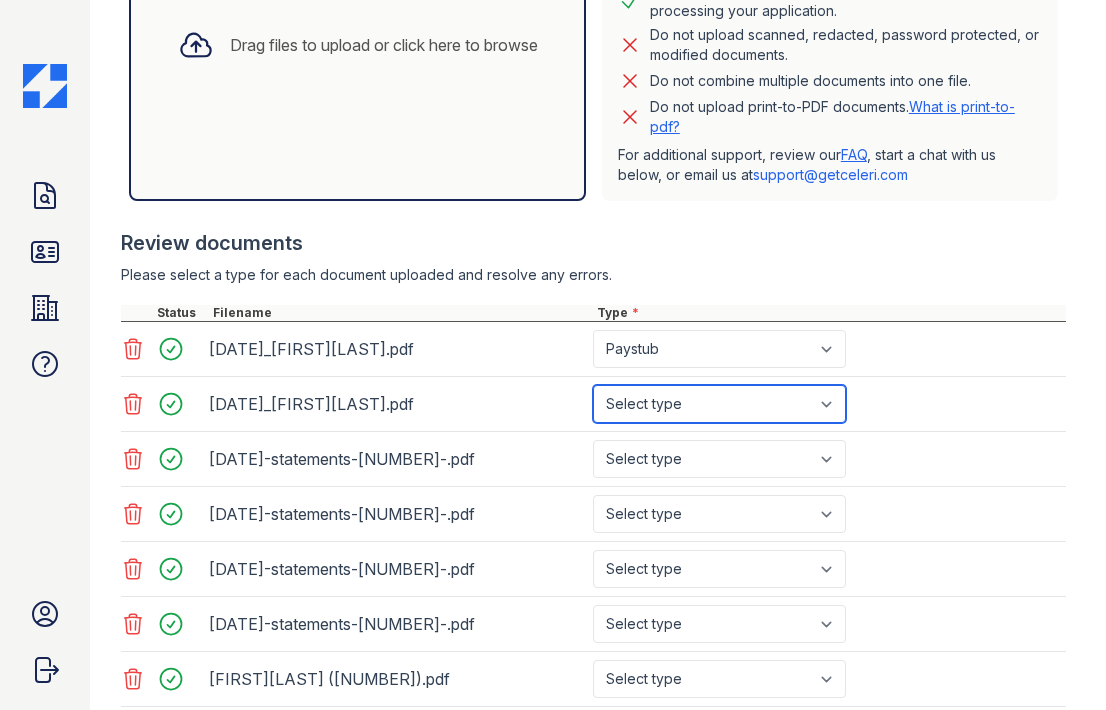 click on "Select type
Paystub
Bank Statement
Offer Letter
Tax Documents
Benefit Award Letter
Investment Account Statement
Other" at bounding box center (719, 404) 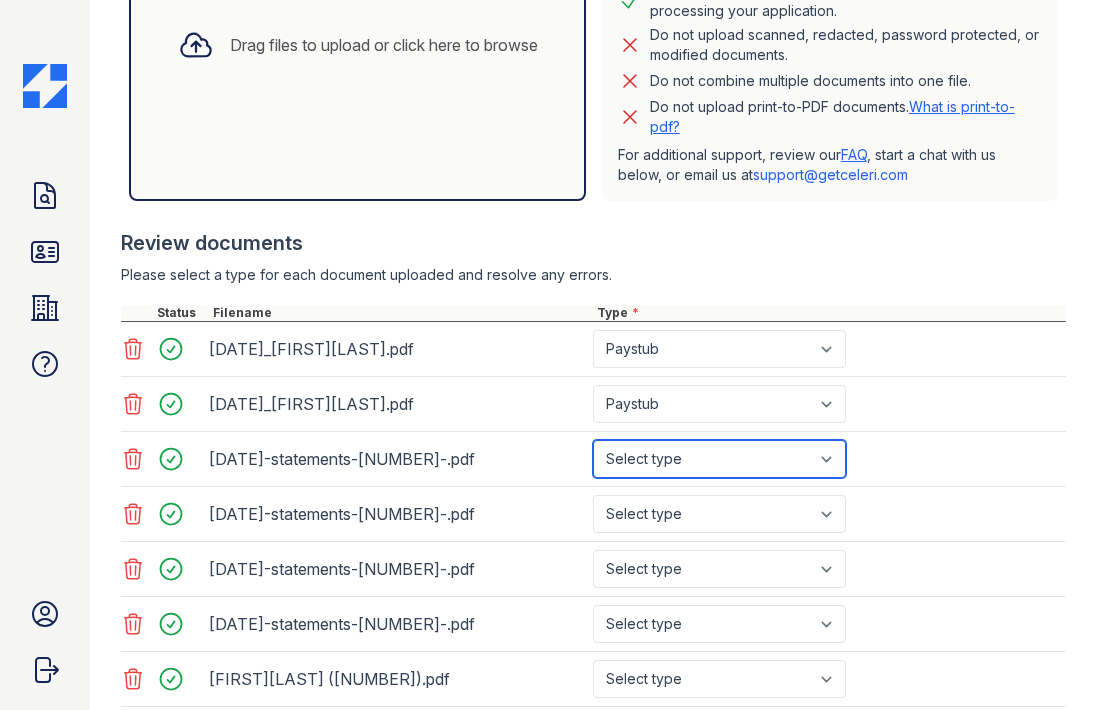 click on "Select type
Paystub
Bank Statement
Offer Letter
Tax Documents
Benefit Award Letter
Investment Account Statement
Other" at bounding box center [719, 459] 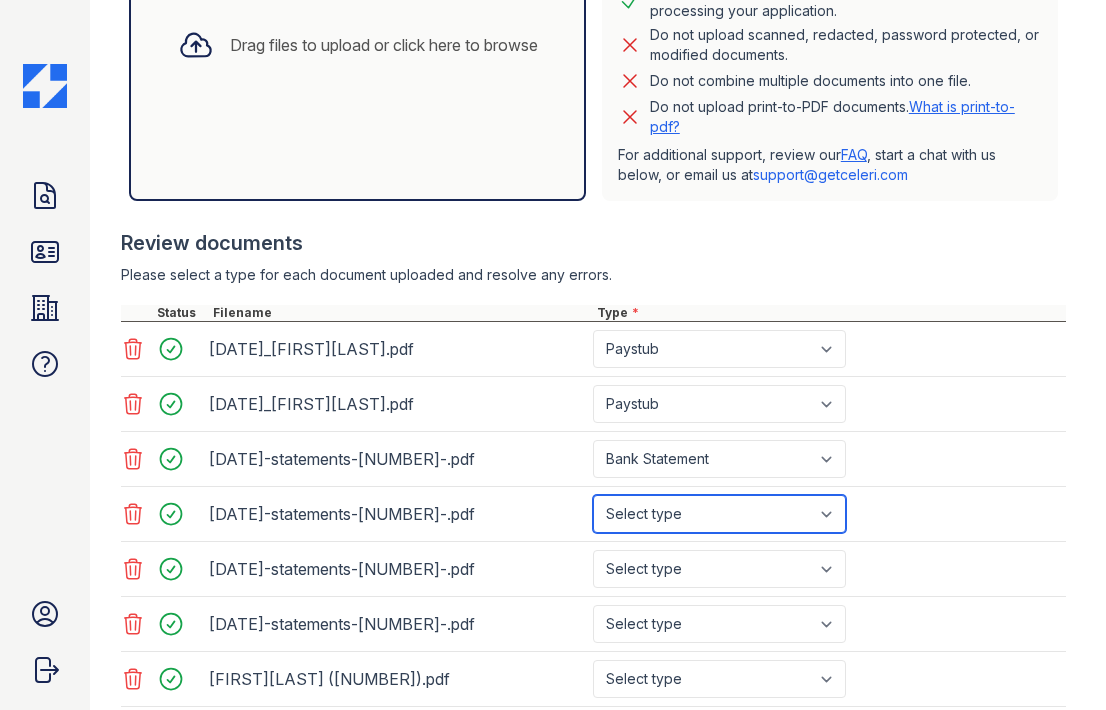 click on "Select type
Paystub
Bank Statement
Offer Letter
Tax Documents
Benefit Award Letter
Investment Account Statement
Other" at bounding box center [719, 514] 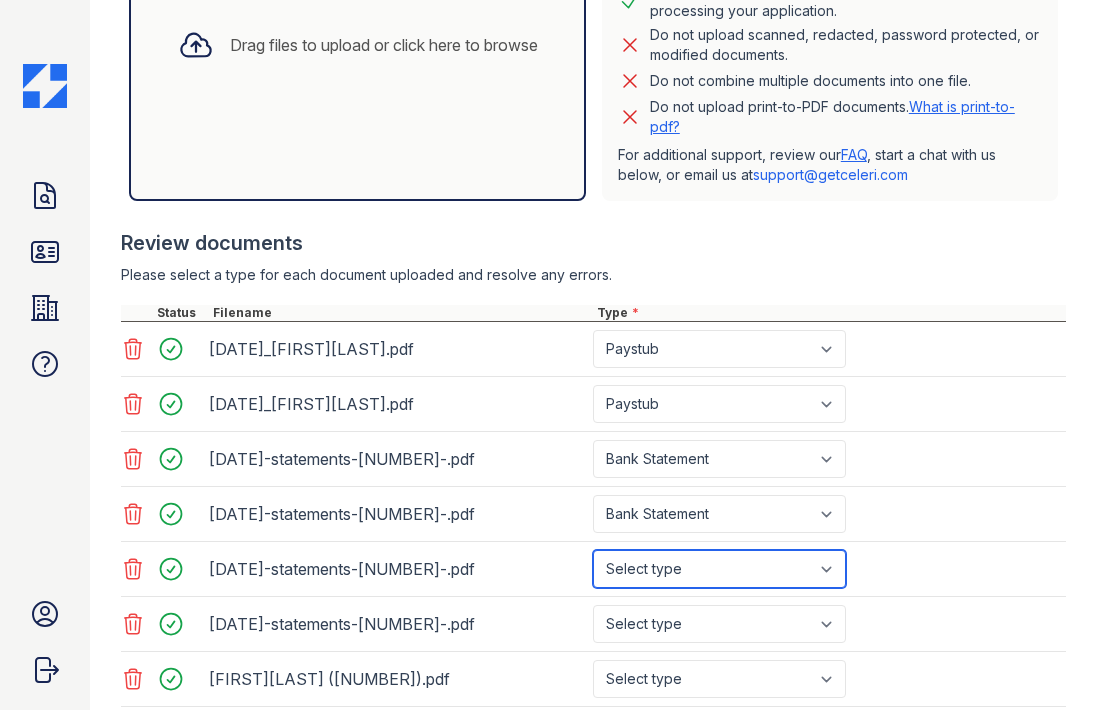 click on "Select type
Paystub
Bank Statement
Offer Letter
Tax Documents
Benefit Award Letter
Investment Account Statement
Other" at bounding box center (719, 569) 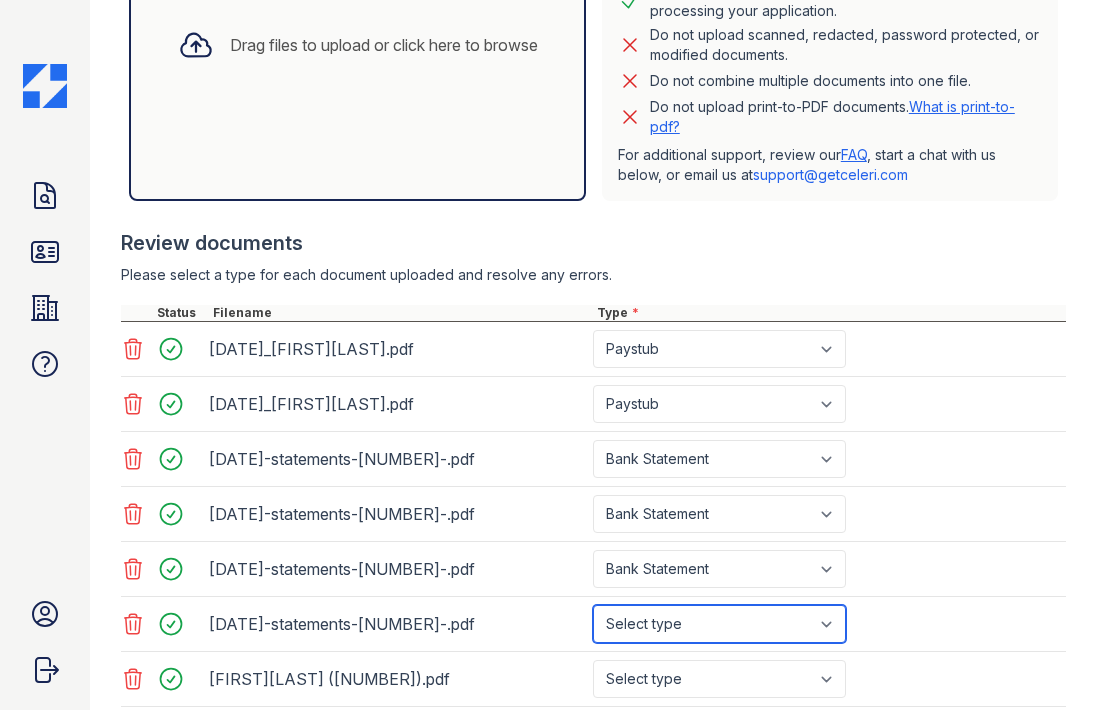 click on "Select type
Paystub
Bank Statement
Offer Letter
Tax Documents
Benefit Award Letter
Investment Account Statement
Other" at bounding box center [719, 624] 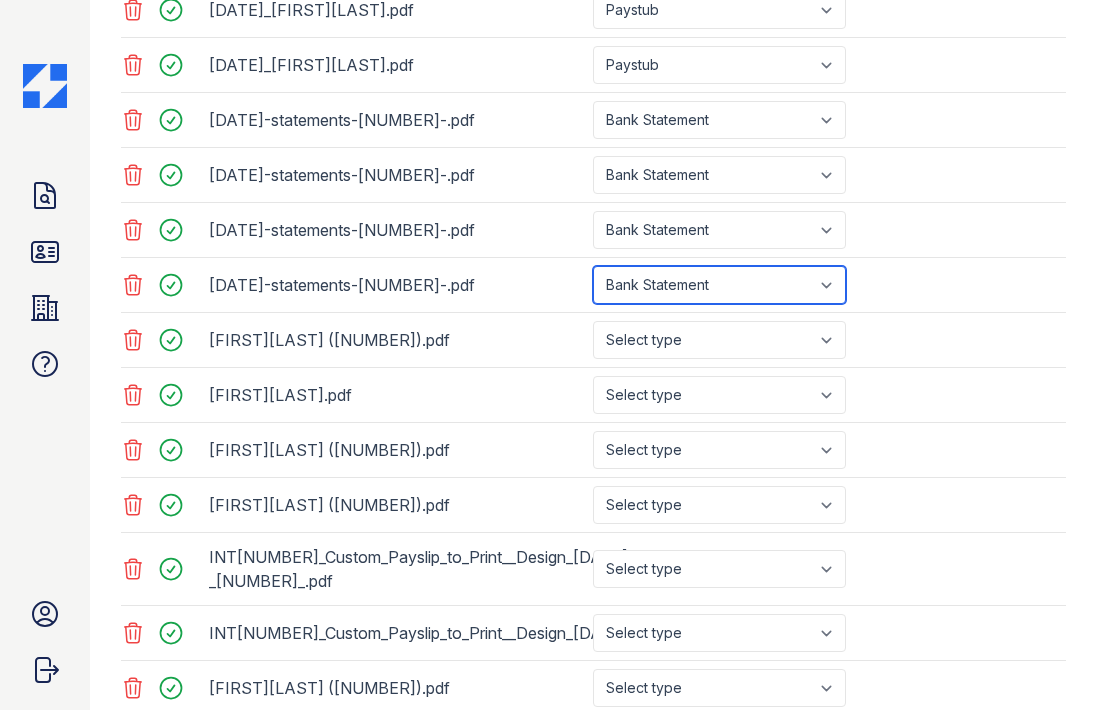 scroll, scrollTop: 941, scrollLeft: 0, axis: vertical 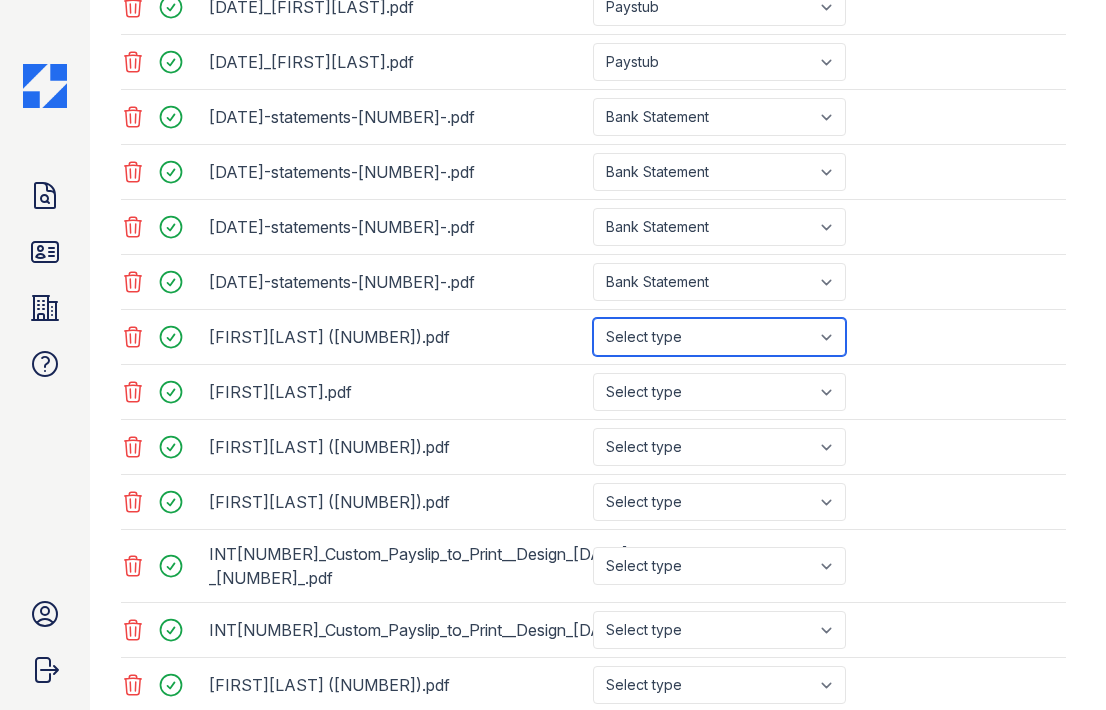 click on "Select type
Paystub
Bank Statement
Offer Letter
Tax Documents
Benefit Award Letter
Investment Account Statement
Other" at bounding box center [719, 337] 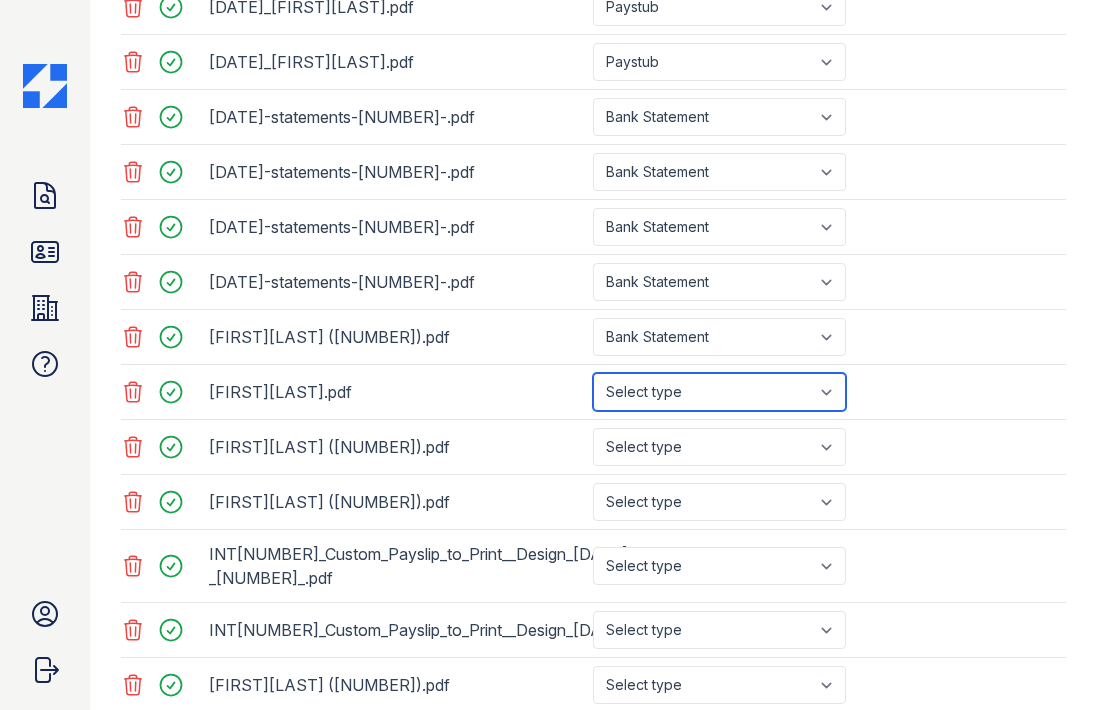 click on "Select type
Paystub
Bank Statement
Offer Letter
Tax Documents
Benefit Award Letter
Investment Account Statement
Other" at bounding box center [719, 392] 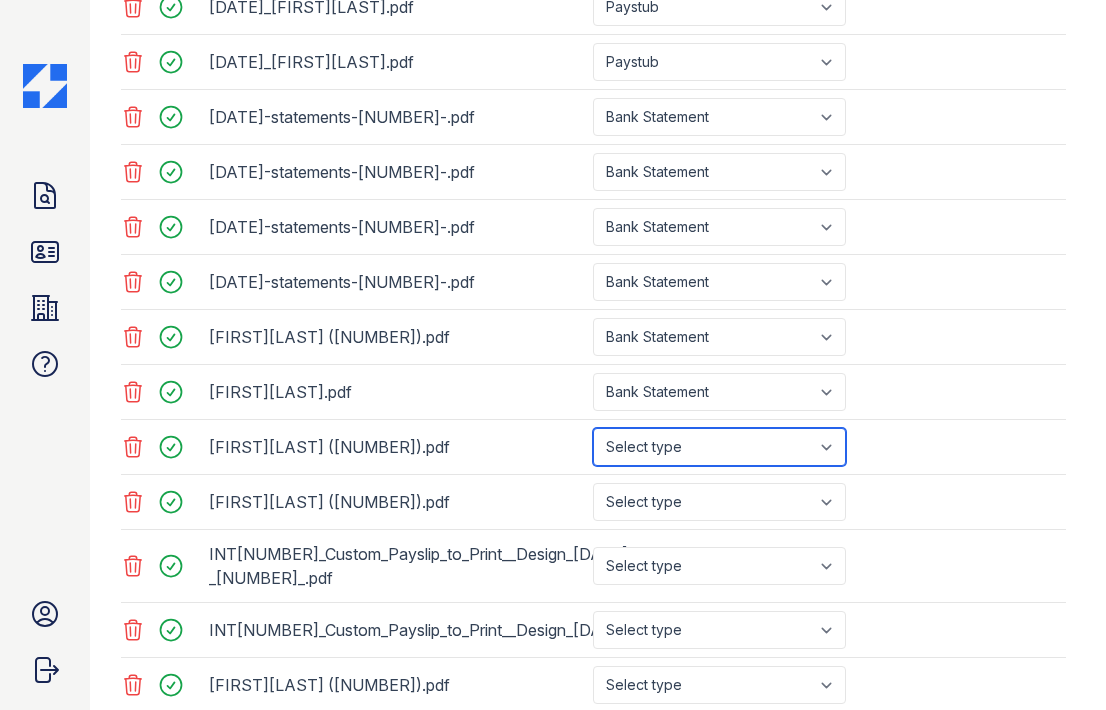 click on "Select type
Paystub
Bank Statement
Offer Letter
Tax Documents
Benefit Award Letter
Investment Account Statement
Other" at bounding box center (719, 447) 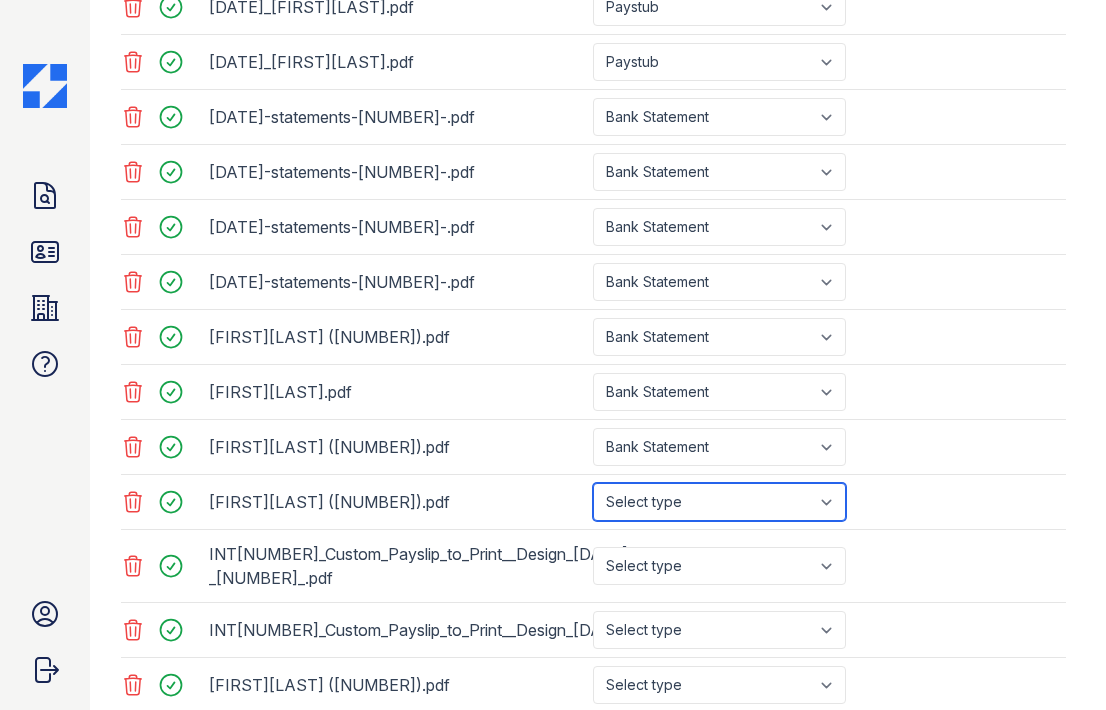 click on "Select type
Paystub
Bank Statement
Offer Letter
Tax Documents
Benefit Award Letter
Investment Account Statement
Other" at bounding box center [719, 502] 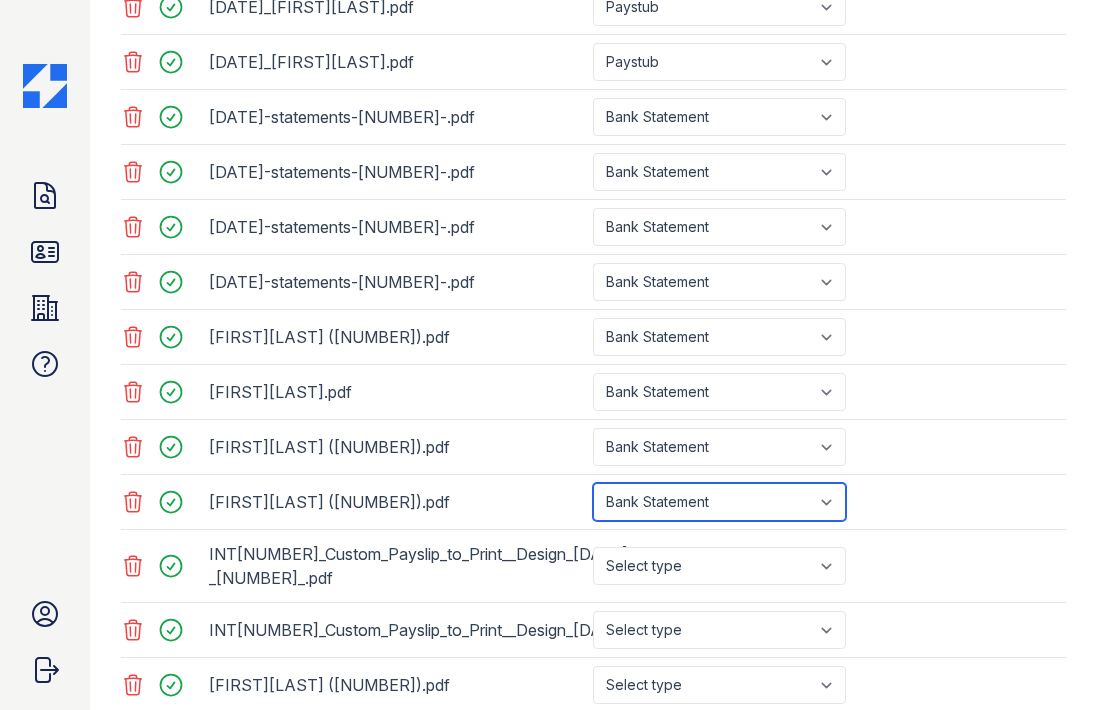 scroll, scrollTop: 1114, scrollLeft: 0, axis: vertical 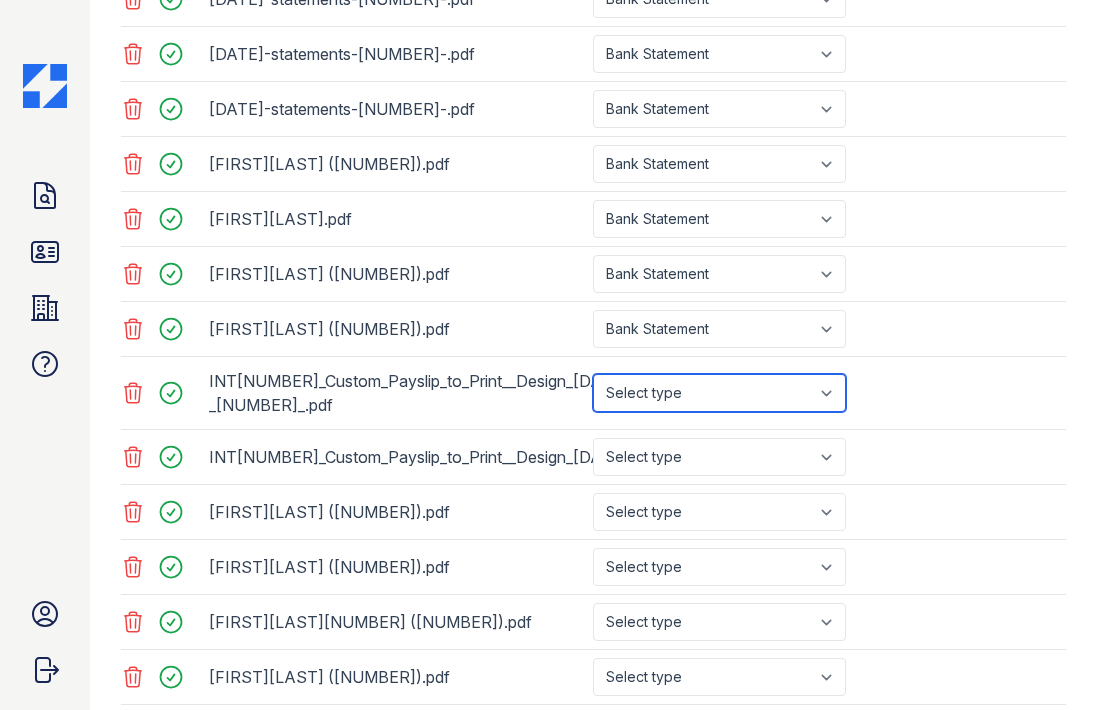 click on "Select type
Paystub
Bank Statement
Offer Letter
Tax Documents
Benefit Award Letter
Investment Account Statement
Other" at bounding box center (719, 393) 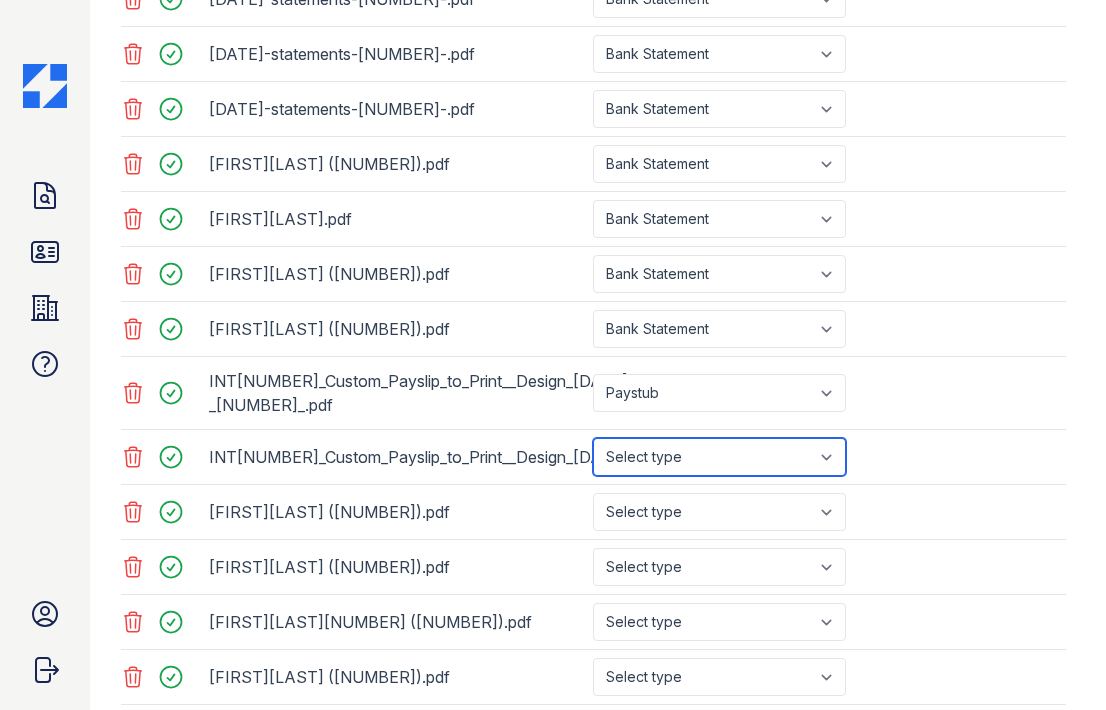 click on "Select type
Paystub
Bank Statement
Offer Letter
Tax Documents
Benefit Award Letter
Investment Account Statement
Other" at bounding box center (719, 457) 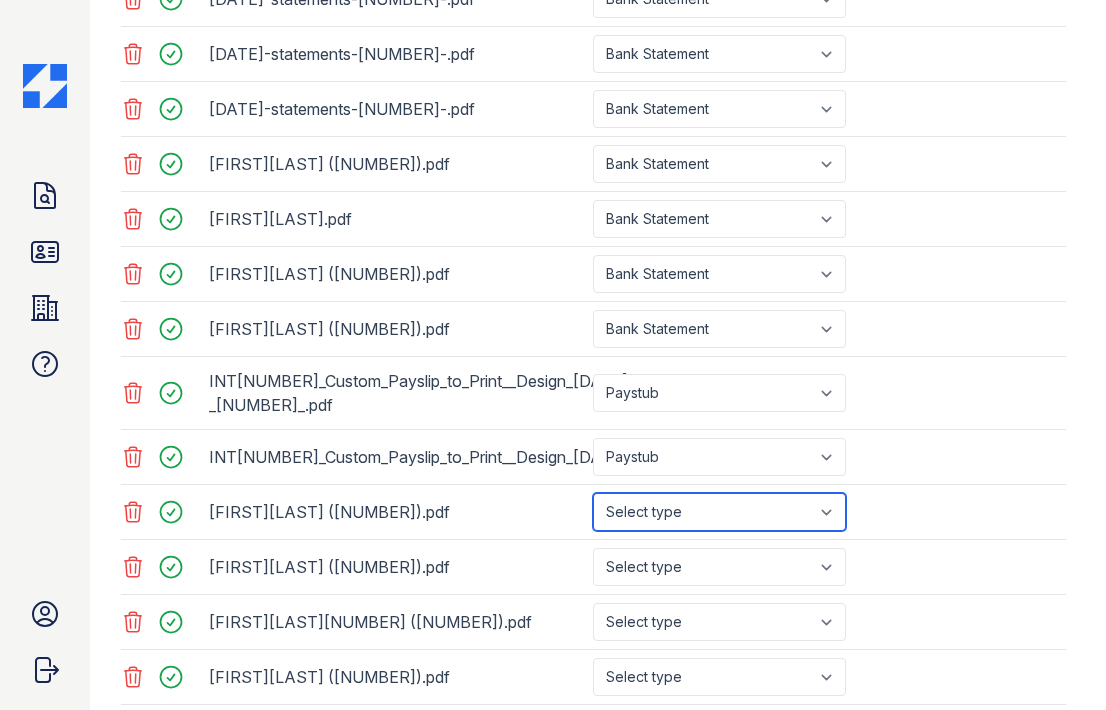 click on "Select type
Paystub
Bank Statement
Offer Letter
Tax Documents
Benefit Award Letter
Investment Account Statement
Other" at bounding box center (719, 512) 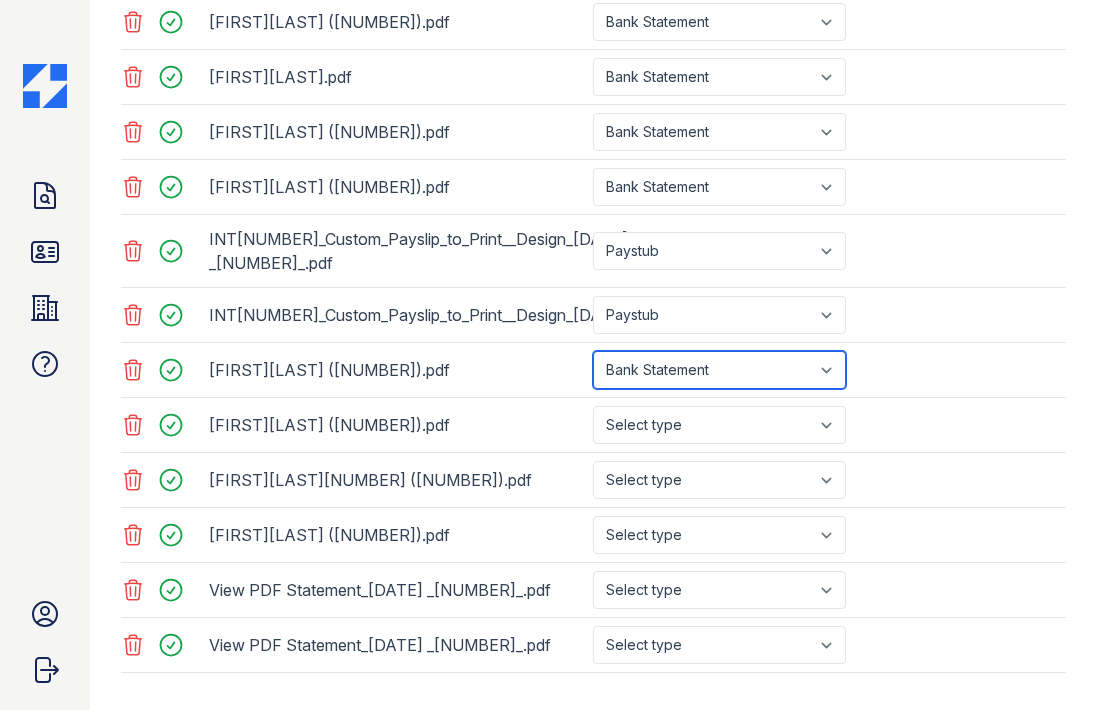 scroll, scrollTop: 1299, scrollLeft: 0, axis: vertical 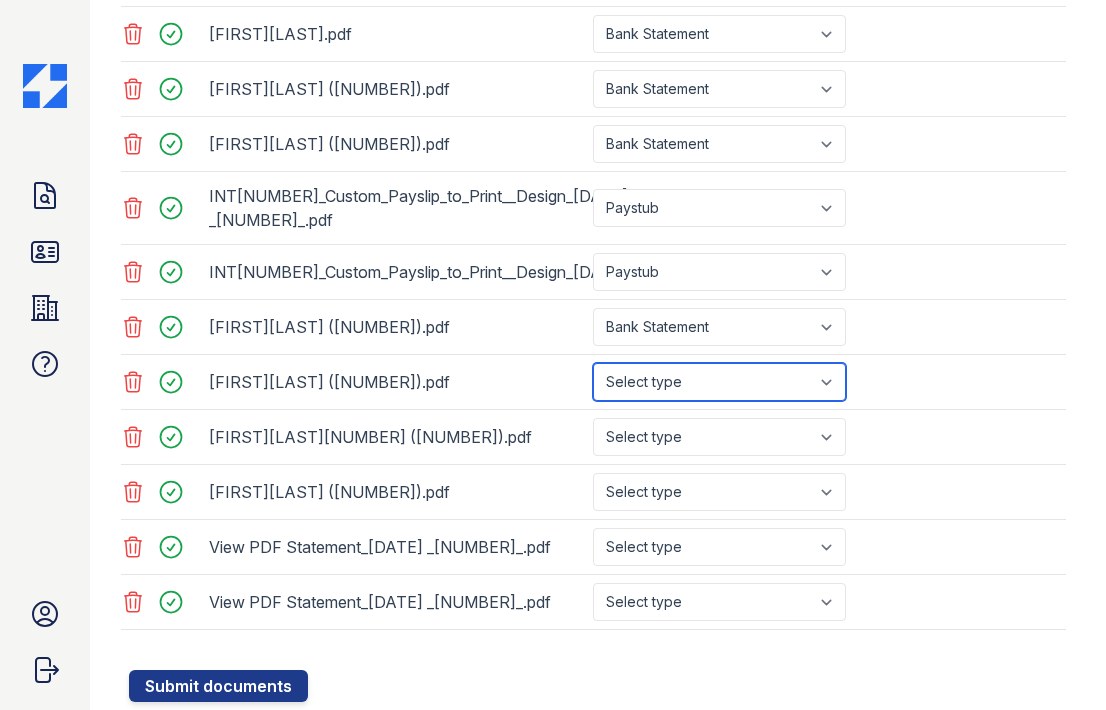 click on "Select type
Paystub
Bank Statement
Offer Letter
Tax Documents
Benefit Award Letter
Investment Account Statement
Other" at bounding box center [719, 382] 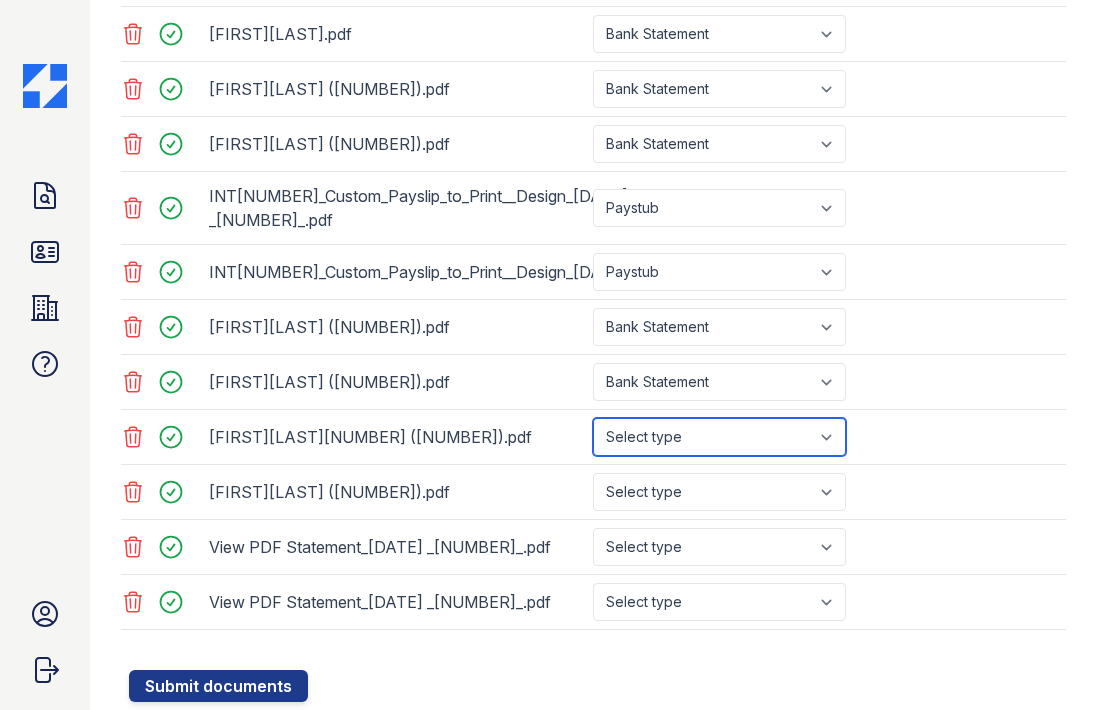click on "Select type
Paystub
Bank Statement
Offer Letter
Tax Documents
Benefit Award Letter
Investment Account Statement
Other" at bounding box center (719, 437) 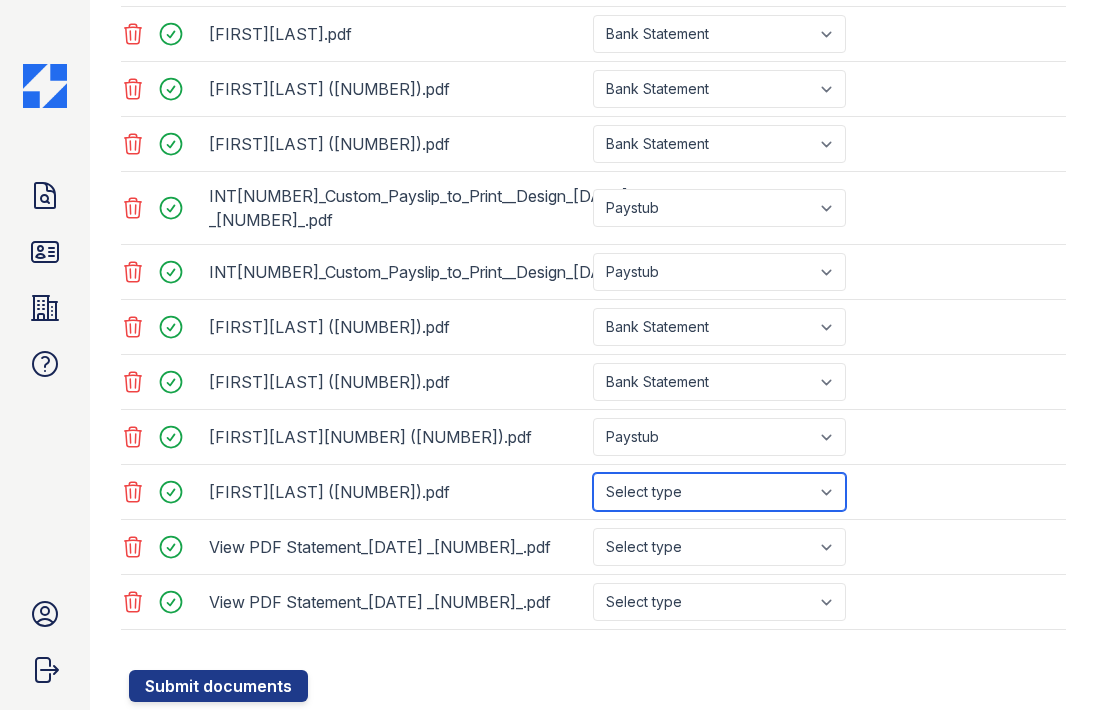 click on "Select type
Paystub
Bank Statement
Offer Letter
Tax Documents
Benefit Award Letter
Investment Account Statement
Other" at bounding box center [719, 492] 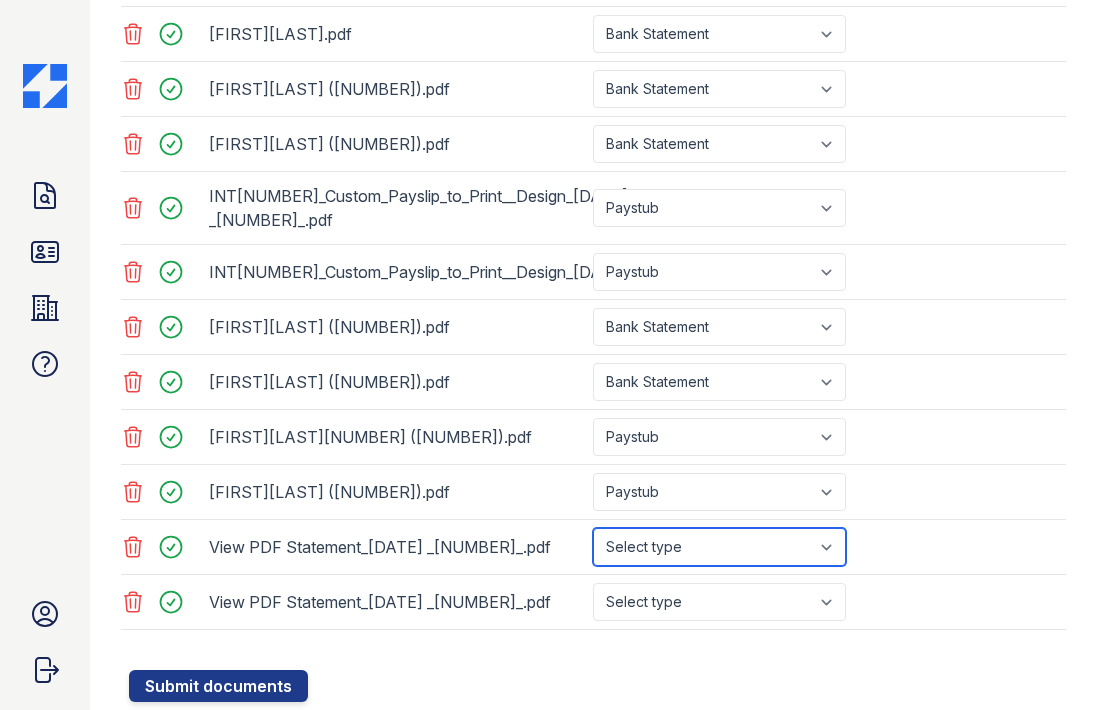 click on "Select type
Paystub
Bank Statement
Offer Letter
Tax Documents
Benefit Award Letter
Investment Account Statement
Other" at bounding box center [719, 547] 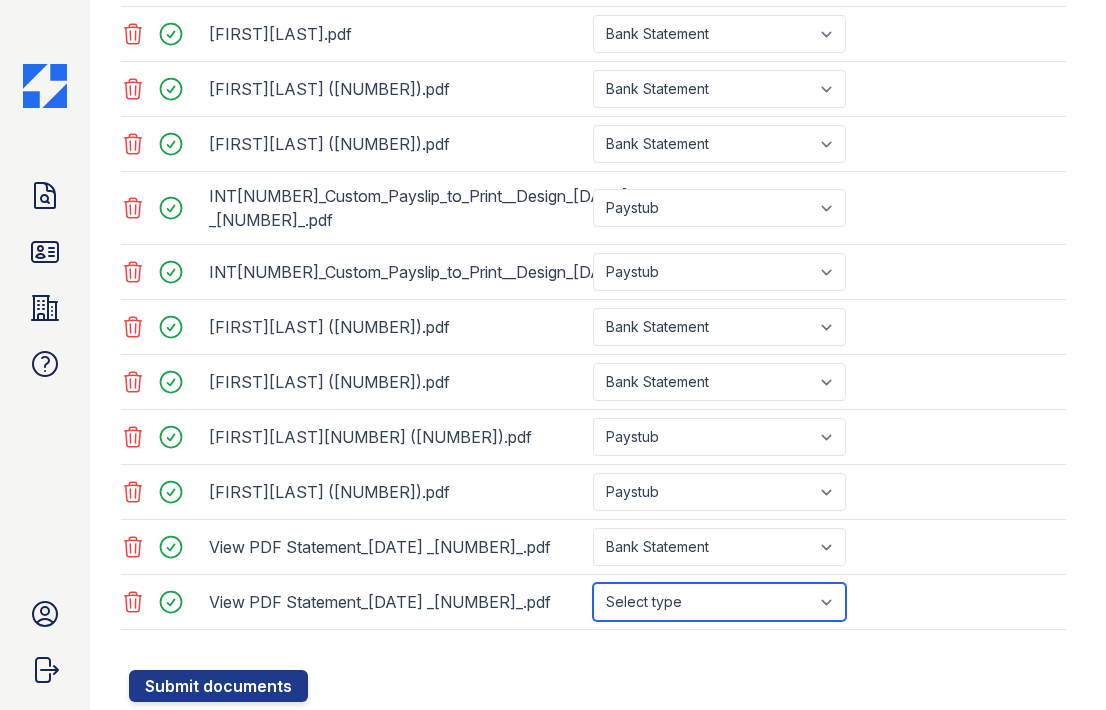 click on "Select type
Paystub
Bank Statement
Offer Letter
Tax Documents
Benefit Award Letter
Investment Account Statement
Other" at bounding box center (719, 602) 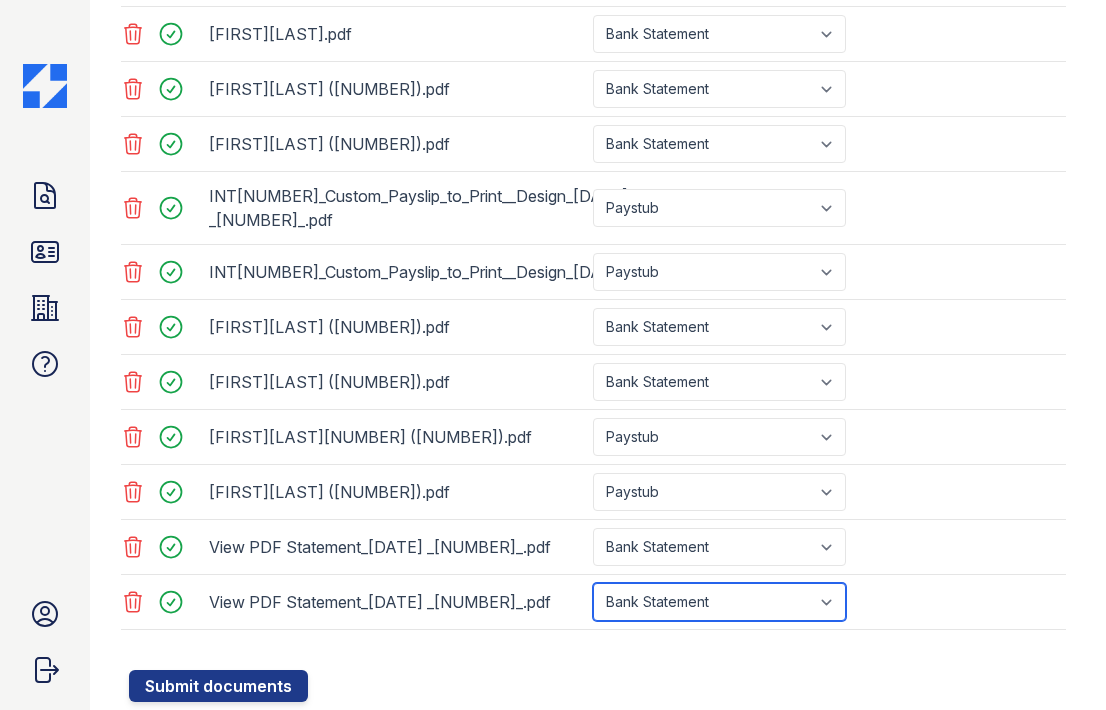 scroll, scrollTop: 1359, scrollLeft: 0, axis: vertical 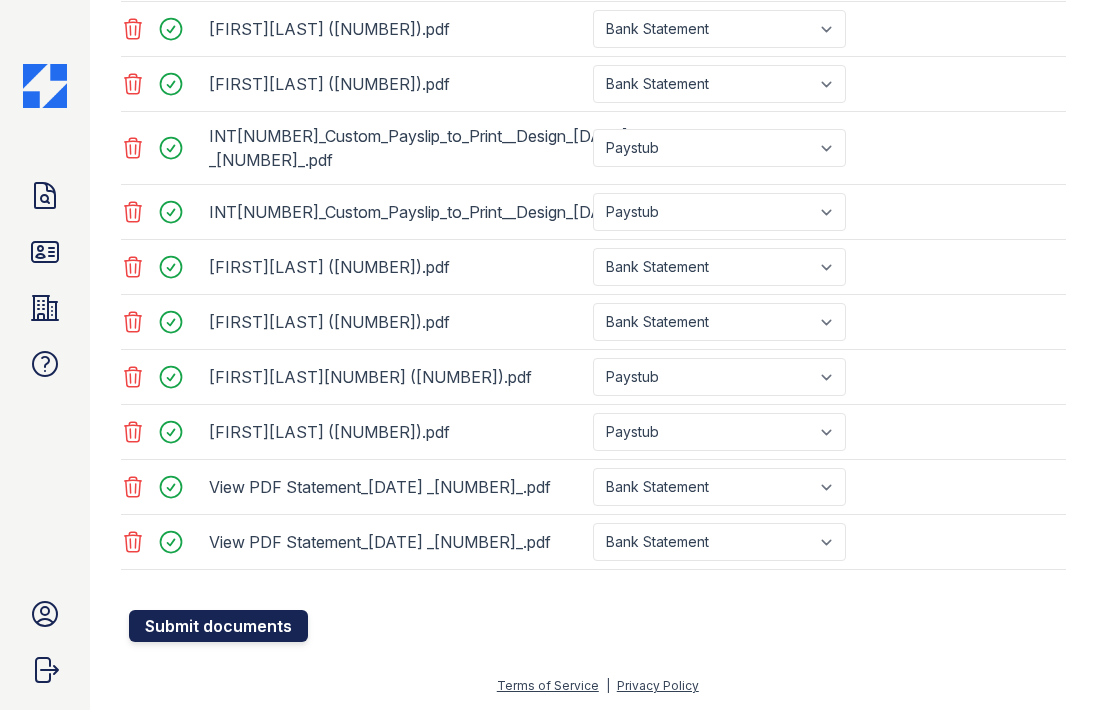 click on "Submit documents" at bounding box center [218, 626] 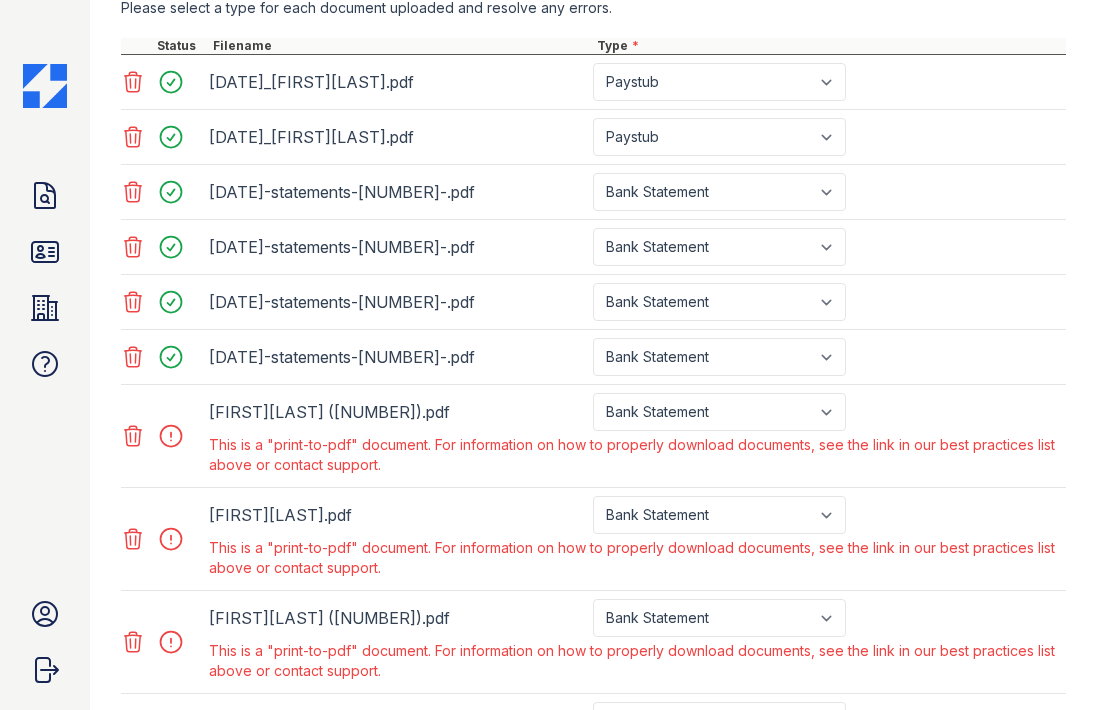 scroll, scrollTop: 877, scrollLeft: 0, axis: vertical 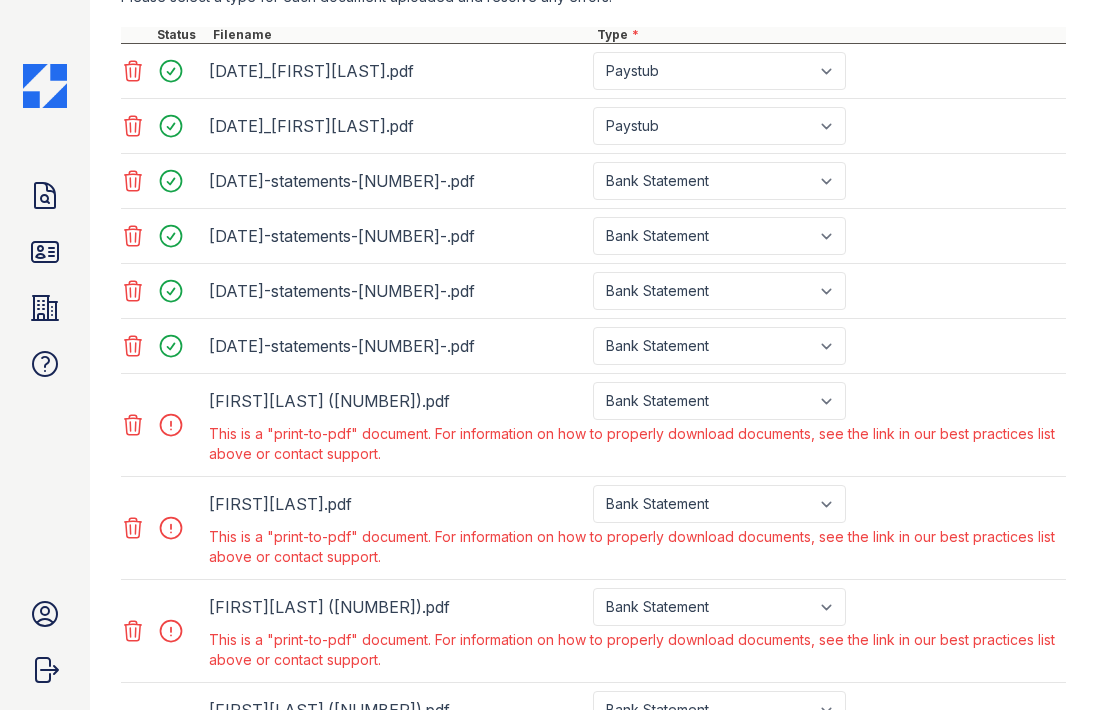 click 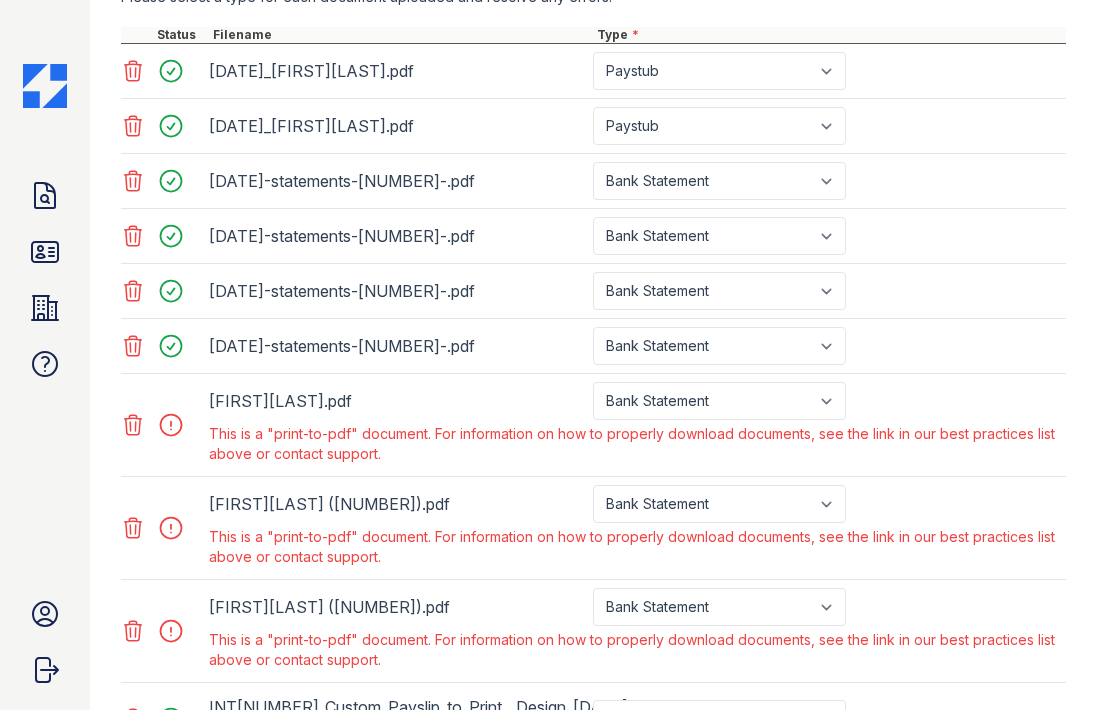click 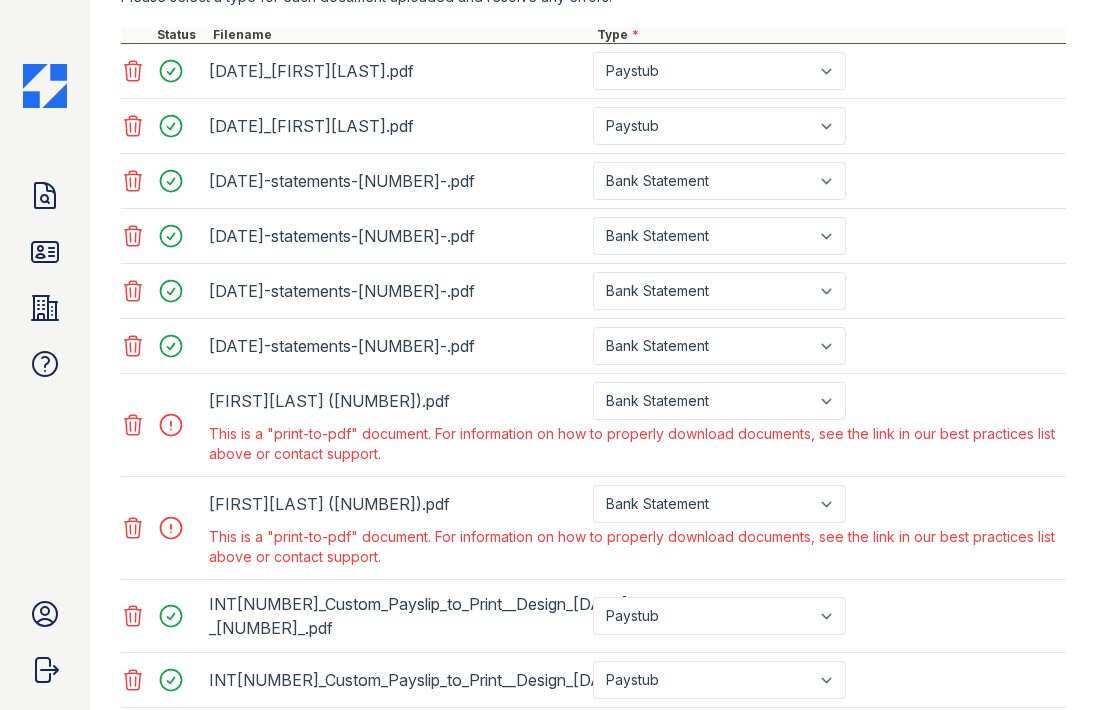click 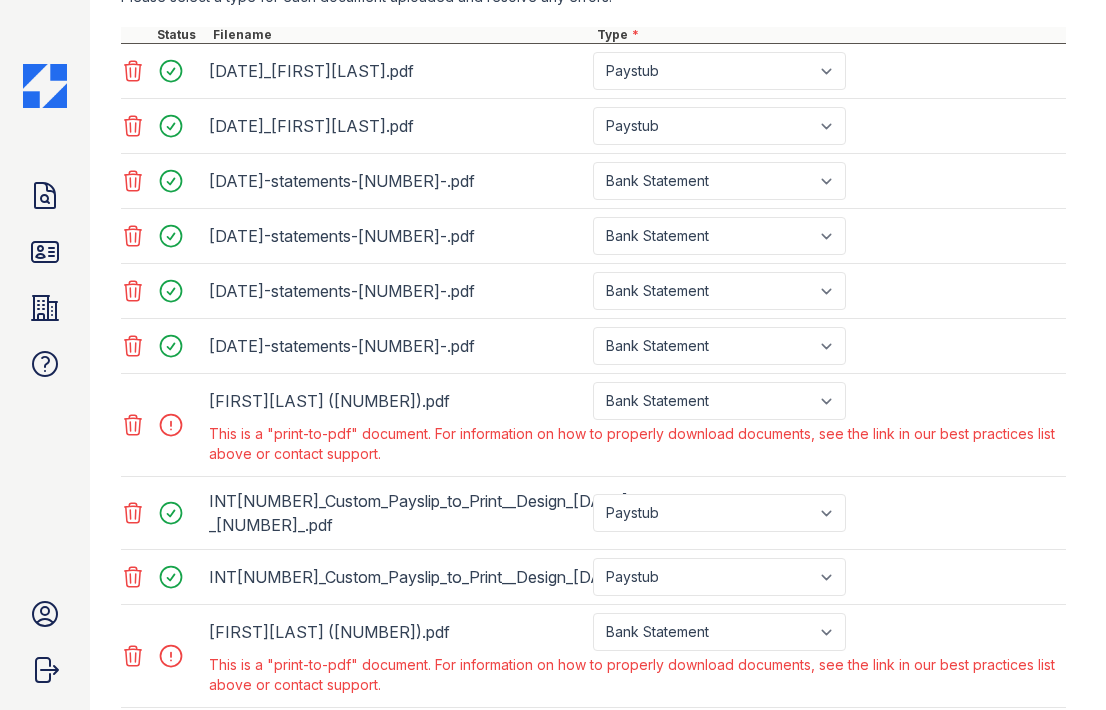 click 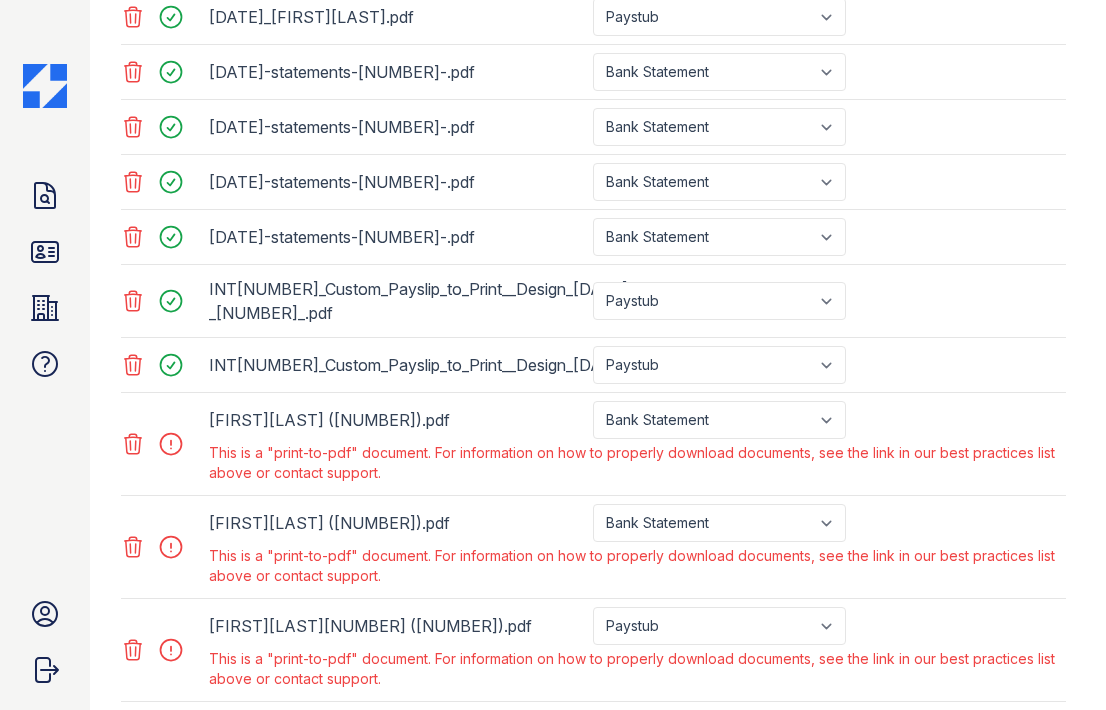 scroll, scrollTop: 991, scrollLeft: 0, axis: vertical 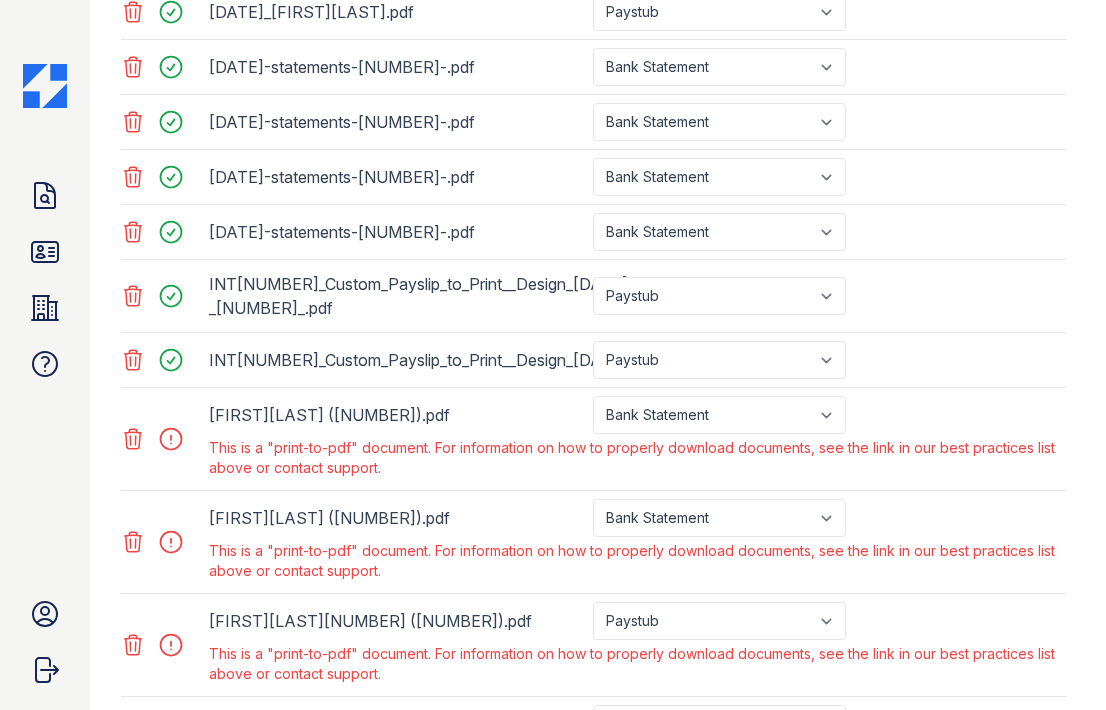 click 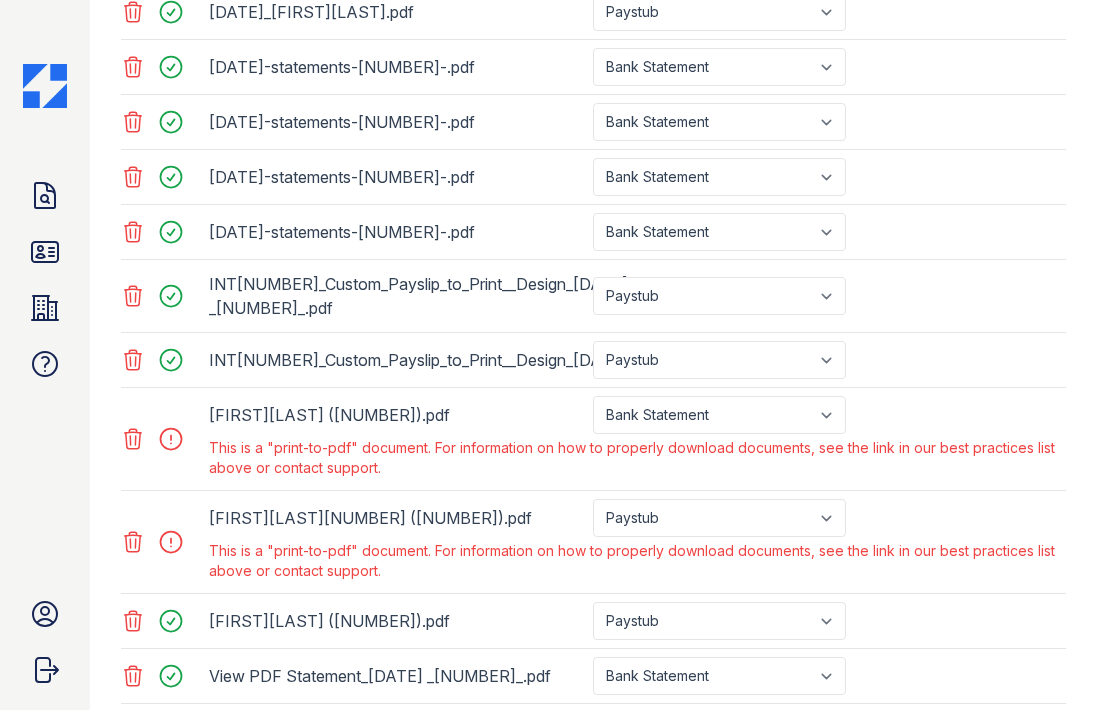 click 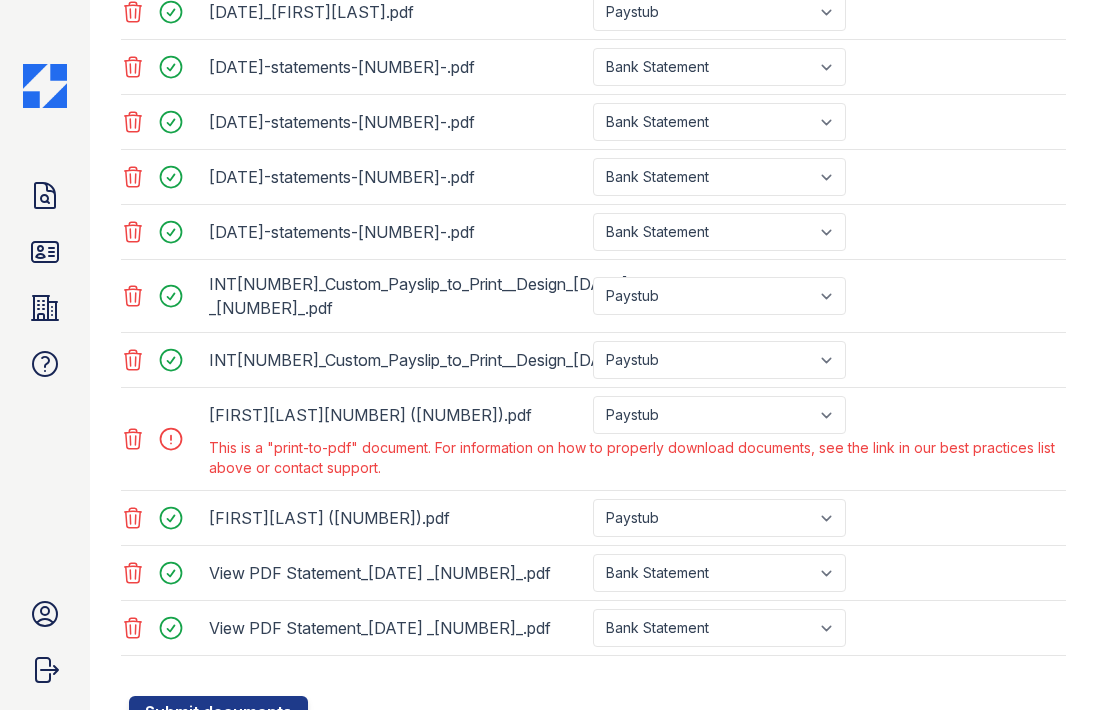 click 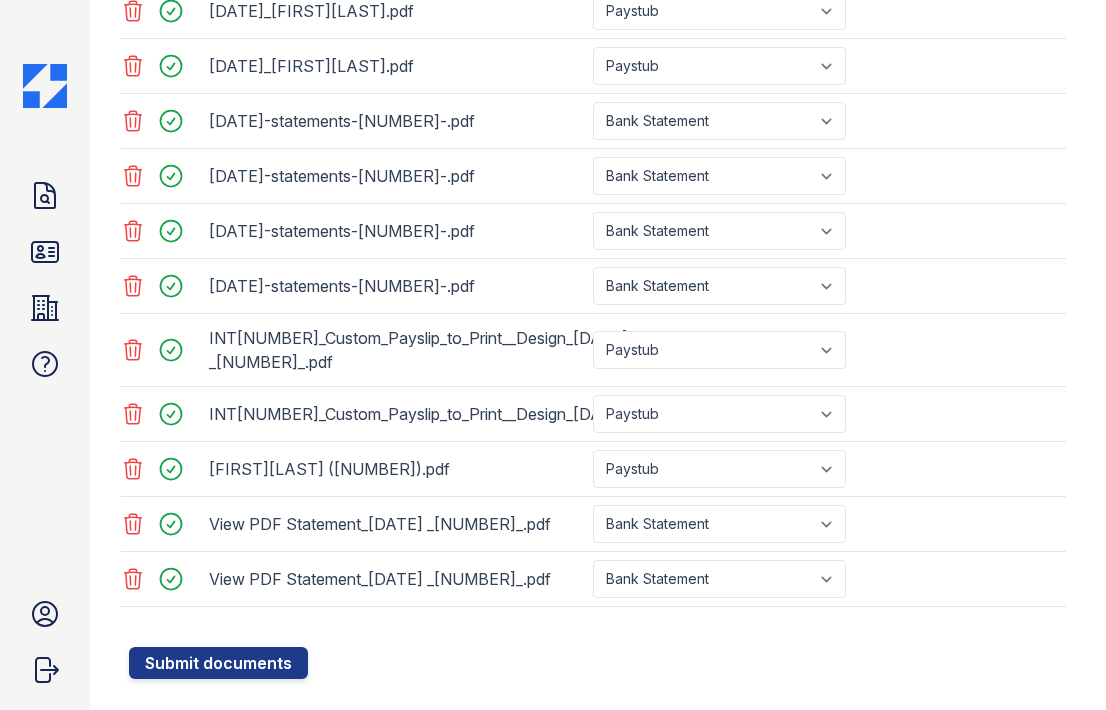 scroll, scrollTop: 974, scrollLeft: 0, axis: vertical 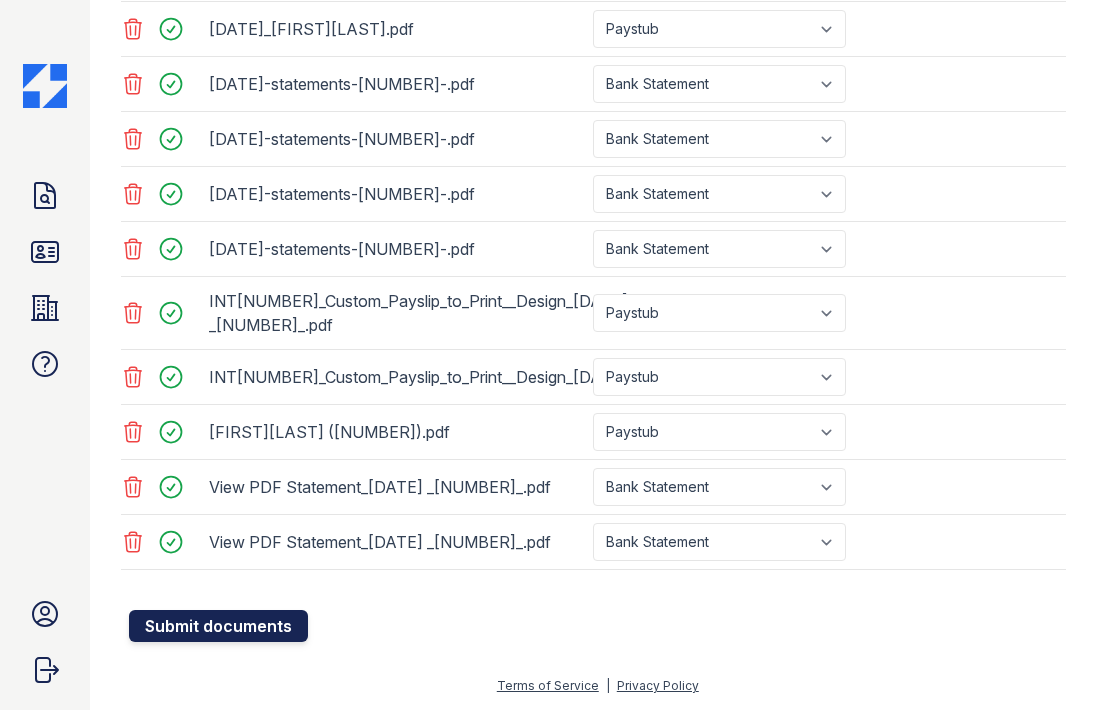click on "Submit documents" at bounding box center [218, 626] 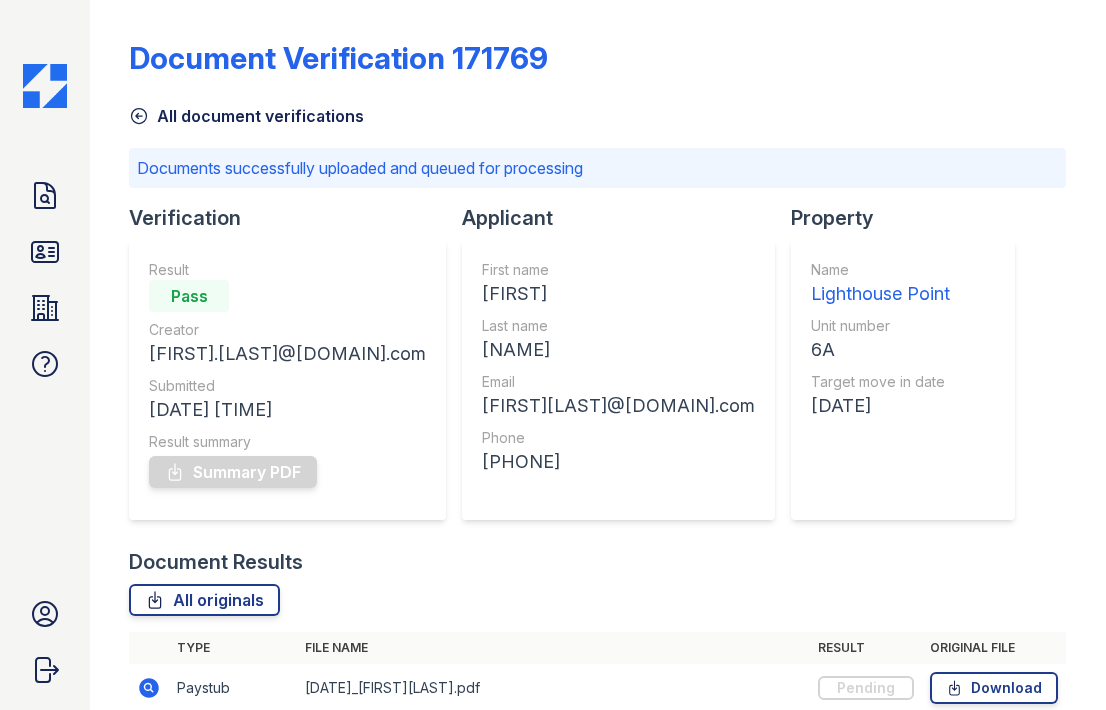 scroll, scrollTop: 94, scrollLeft: 0, axis: vertical 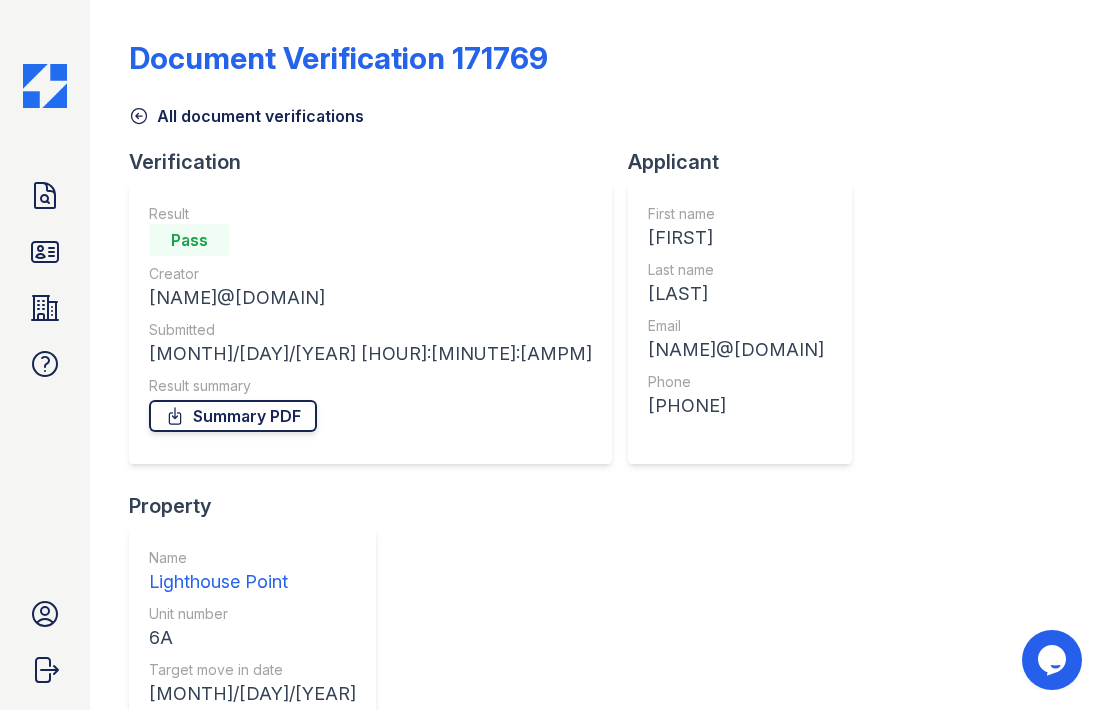 click on "Summary PDF" at bounding box center (233, 416) 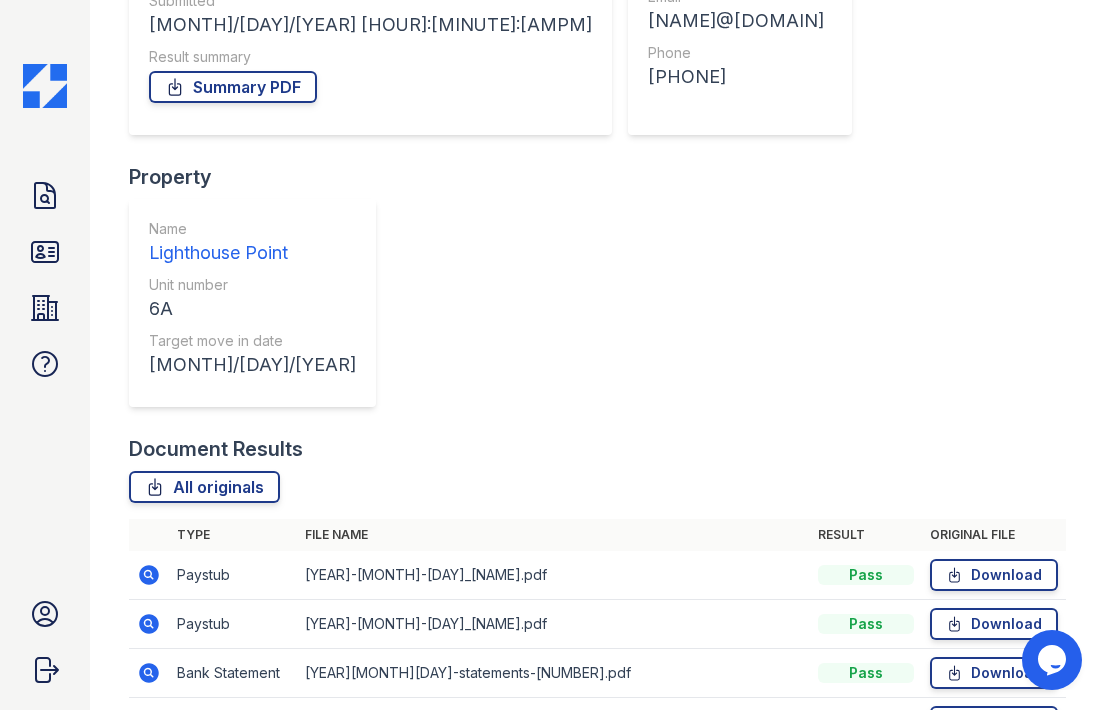 scroll, scrollTop: 0, scrollLeft: 0, axis: both 